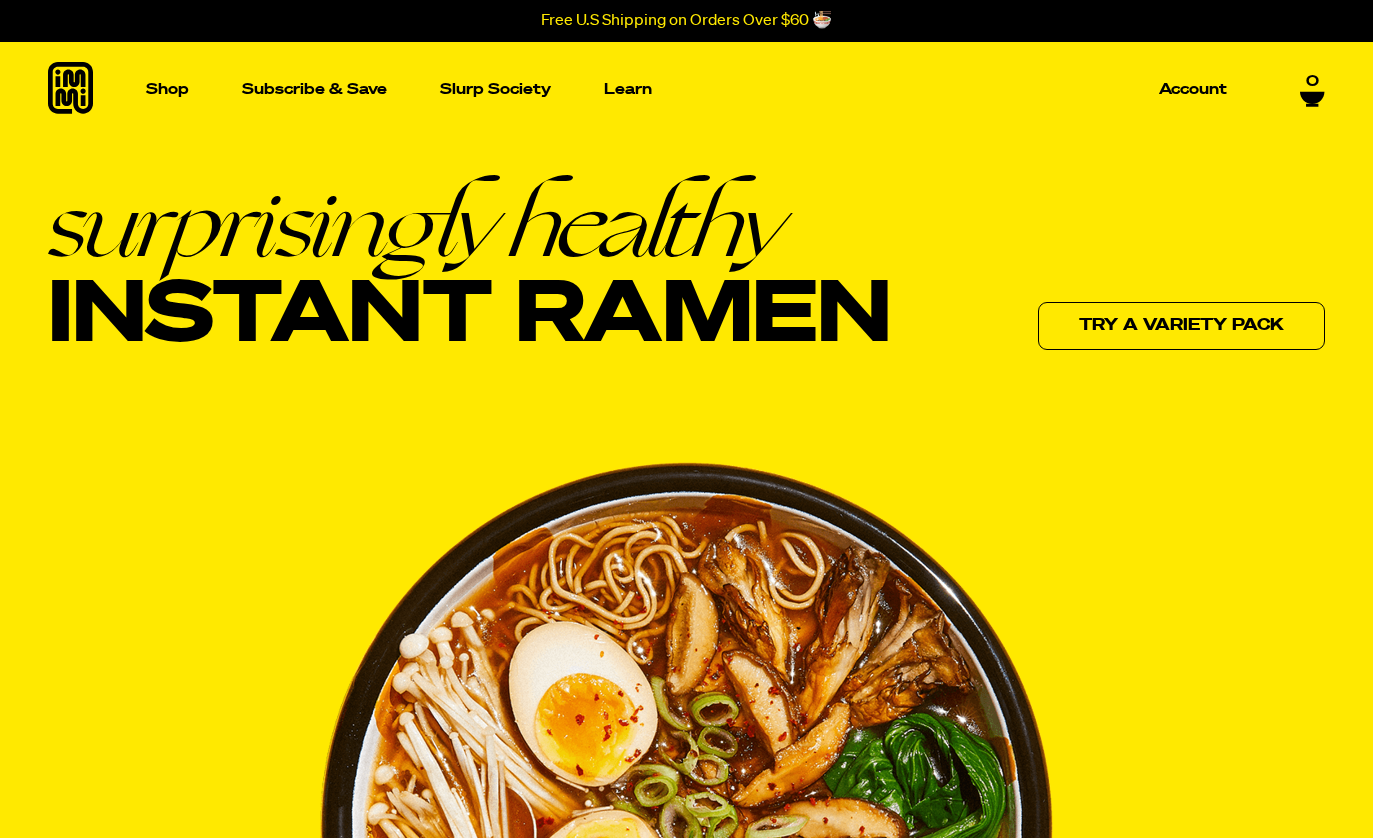 scroll, scrollTop: 118, scrollLeft: 0, axis: vertical 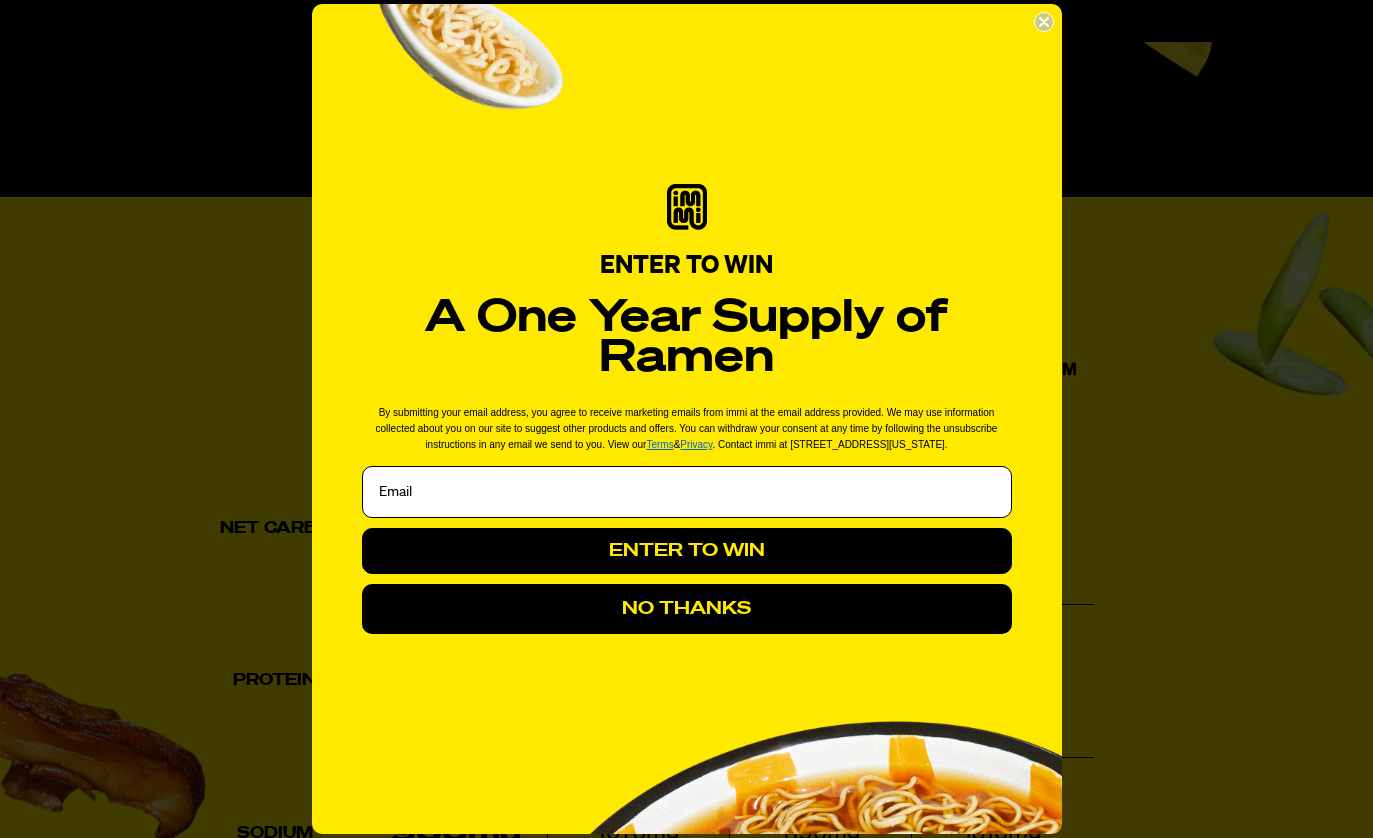 click 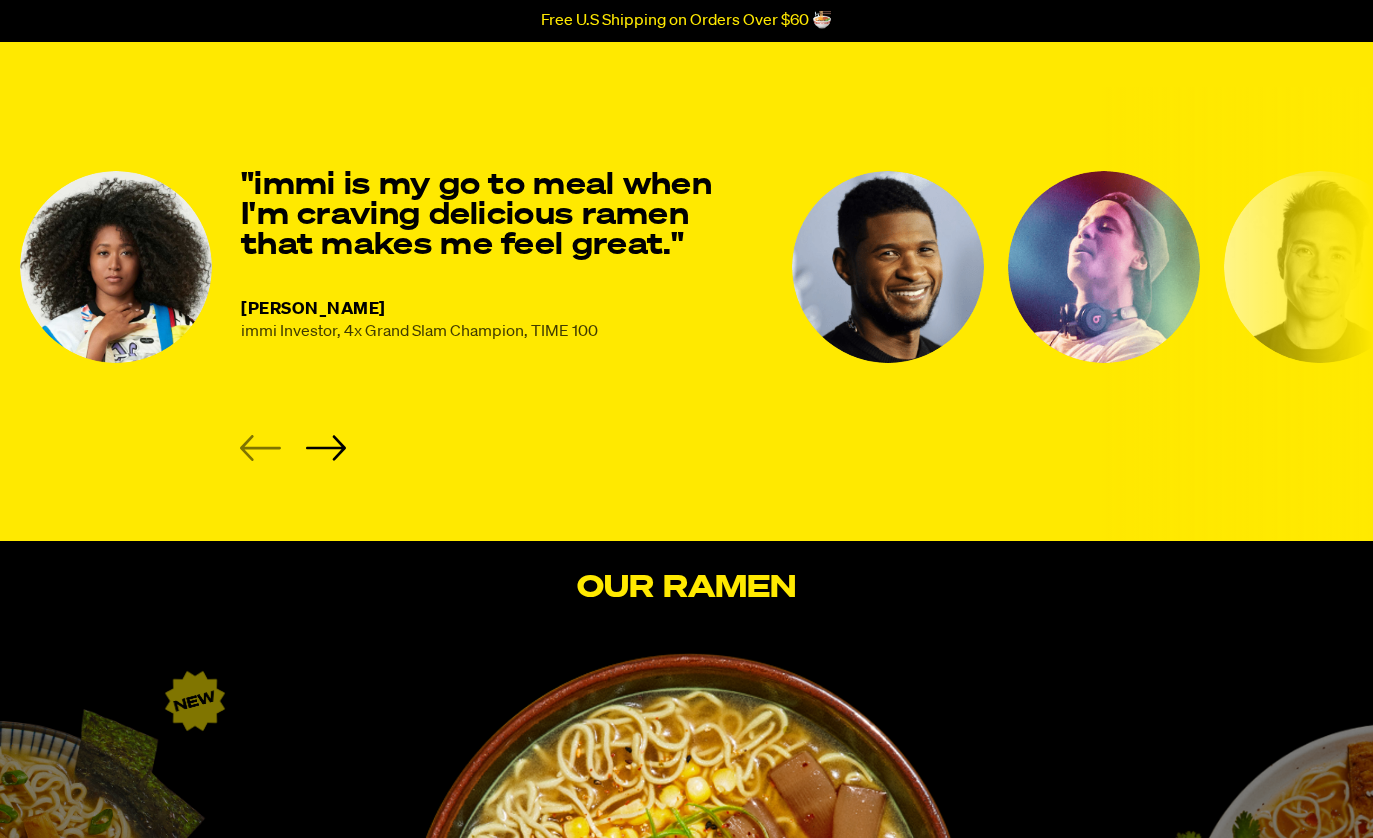 scroll, scrollTop: 0, scrollLeft: 0, axis: both 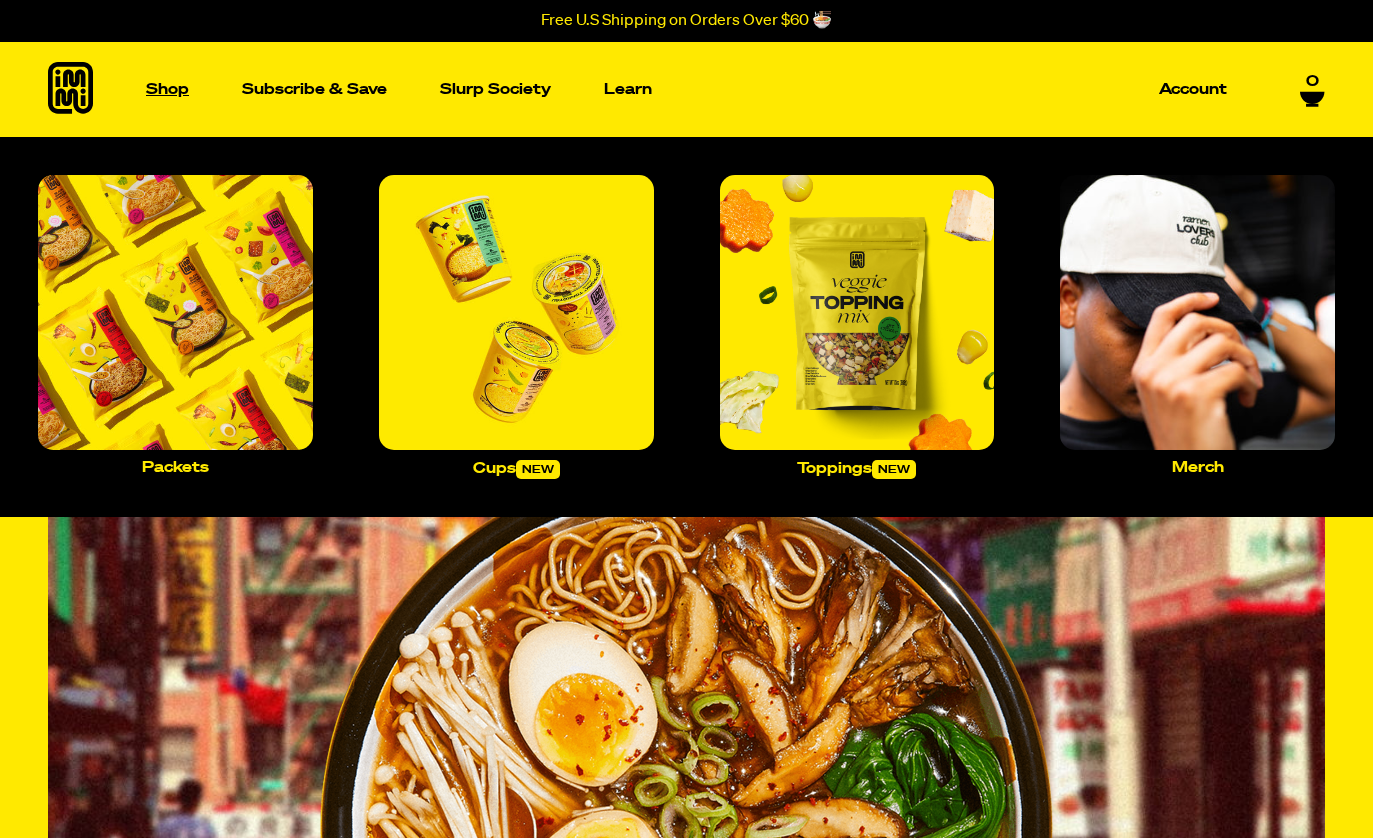 click on "Shop" at bounding box center [167, 89] 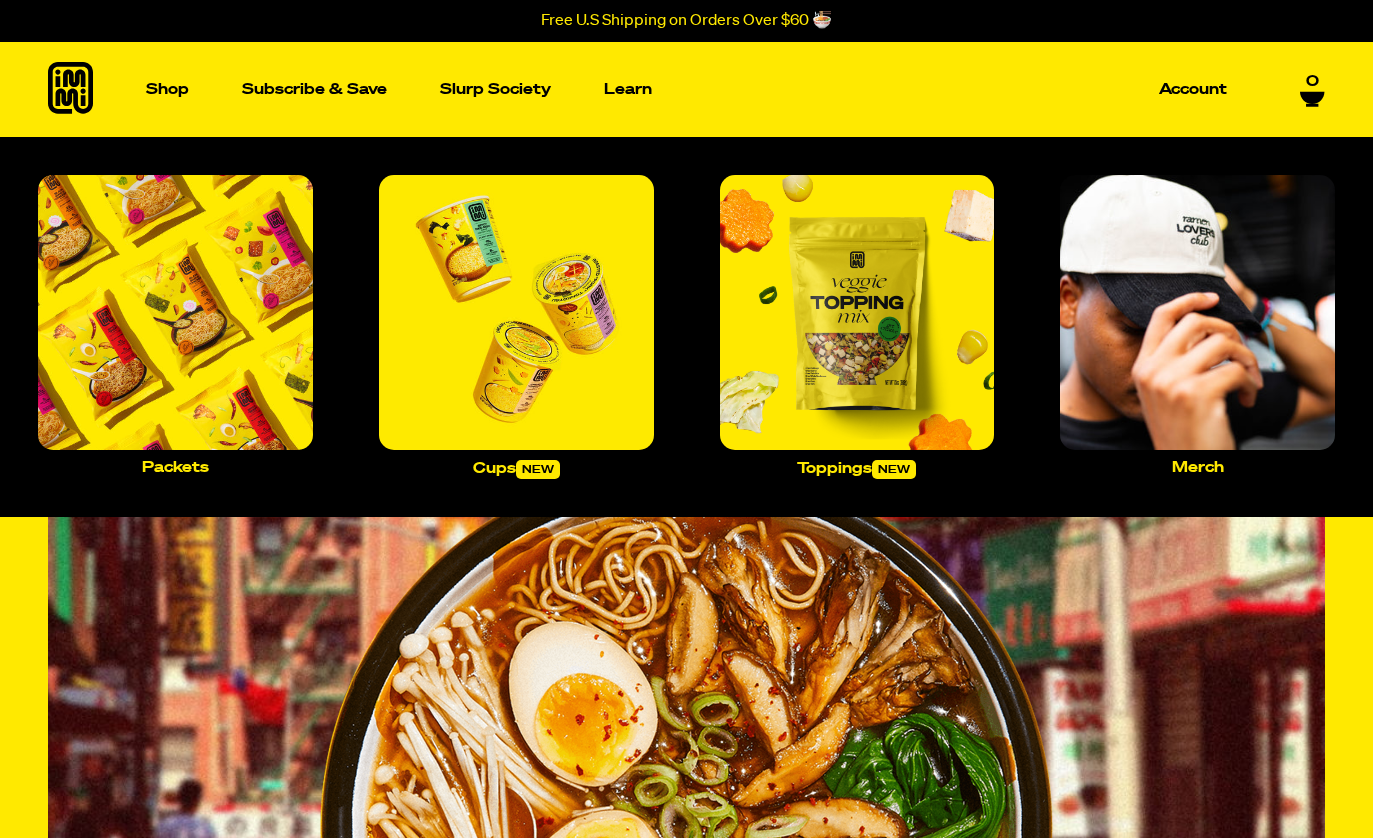 scroll, scrollTop: 25, scrollLeft: 0, axis: vertical 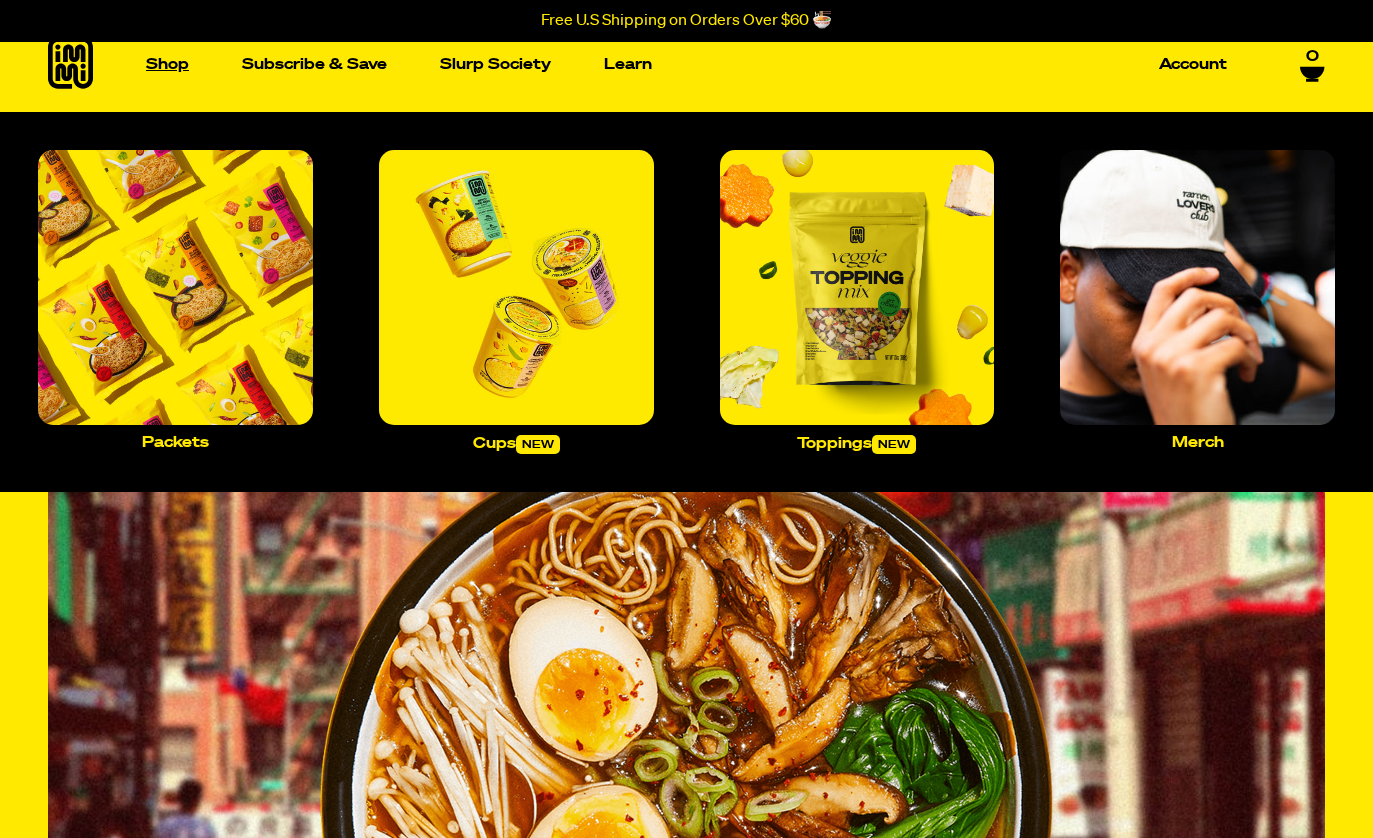 click on "Shop" at bounding box center [167, 64] 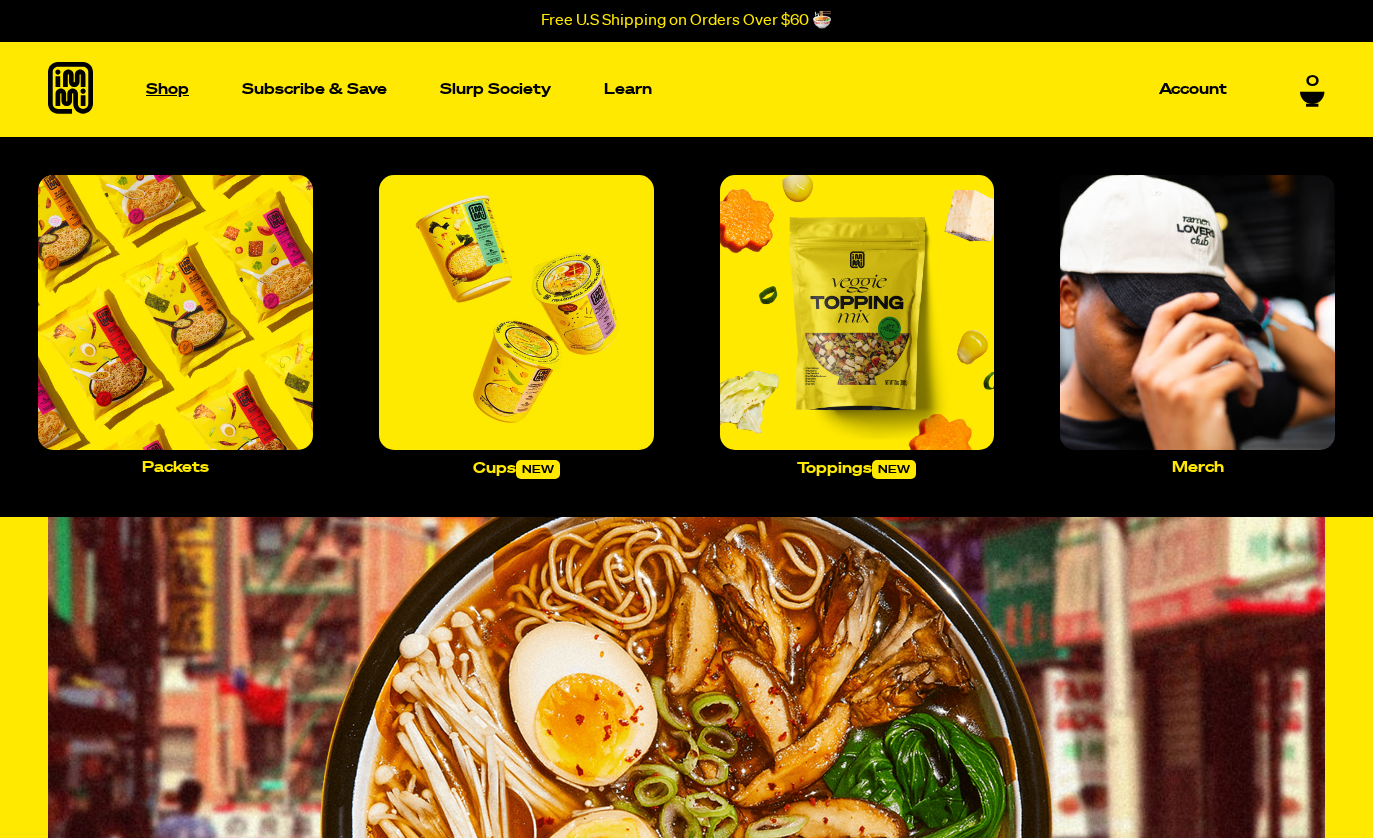 click on "Shop" at bounding box center [167, 89] 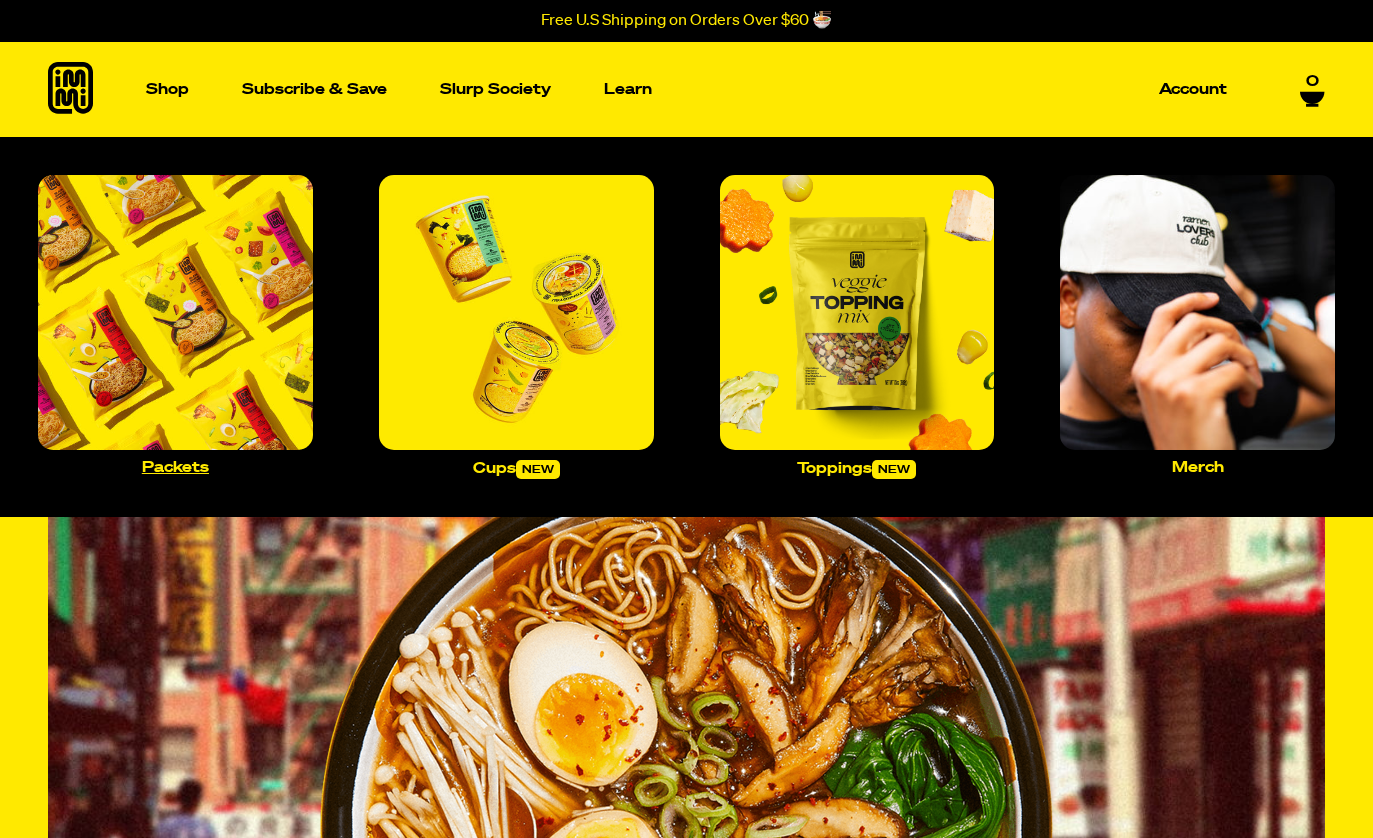 click at bounding box center [175, 312] 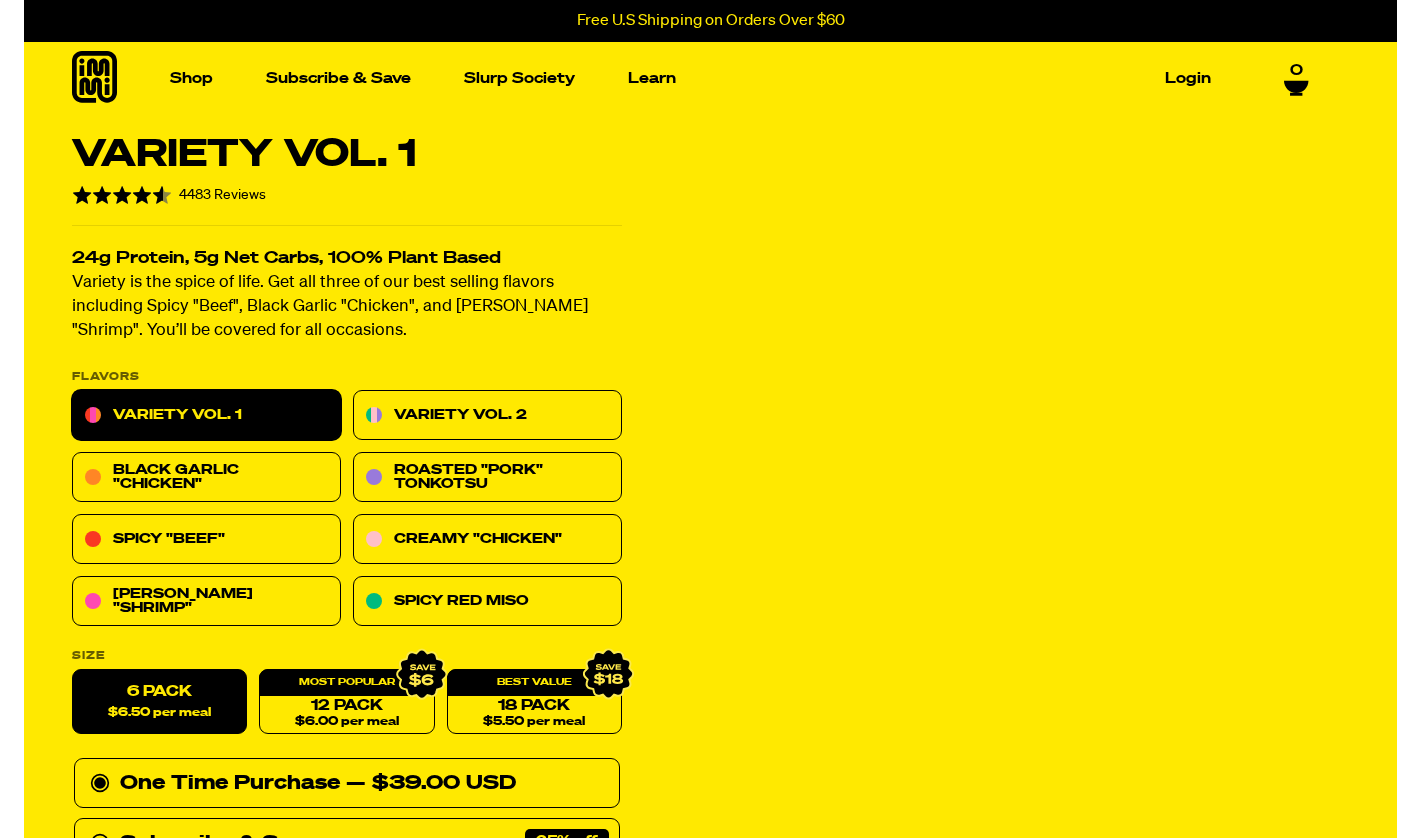 scroll, scrollTop: 0, scrollLeft: 0, axis: both 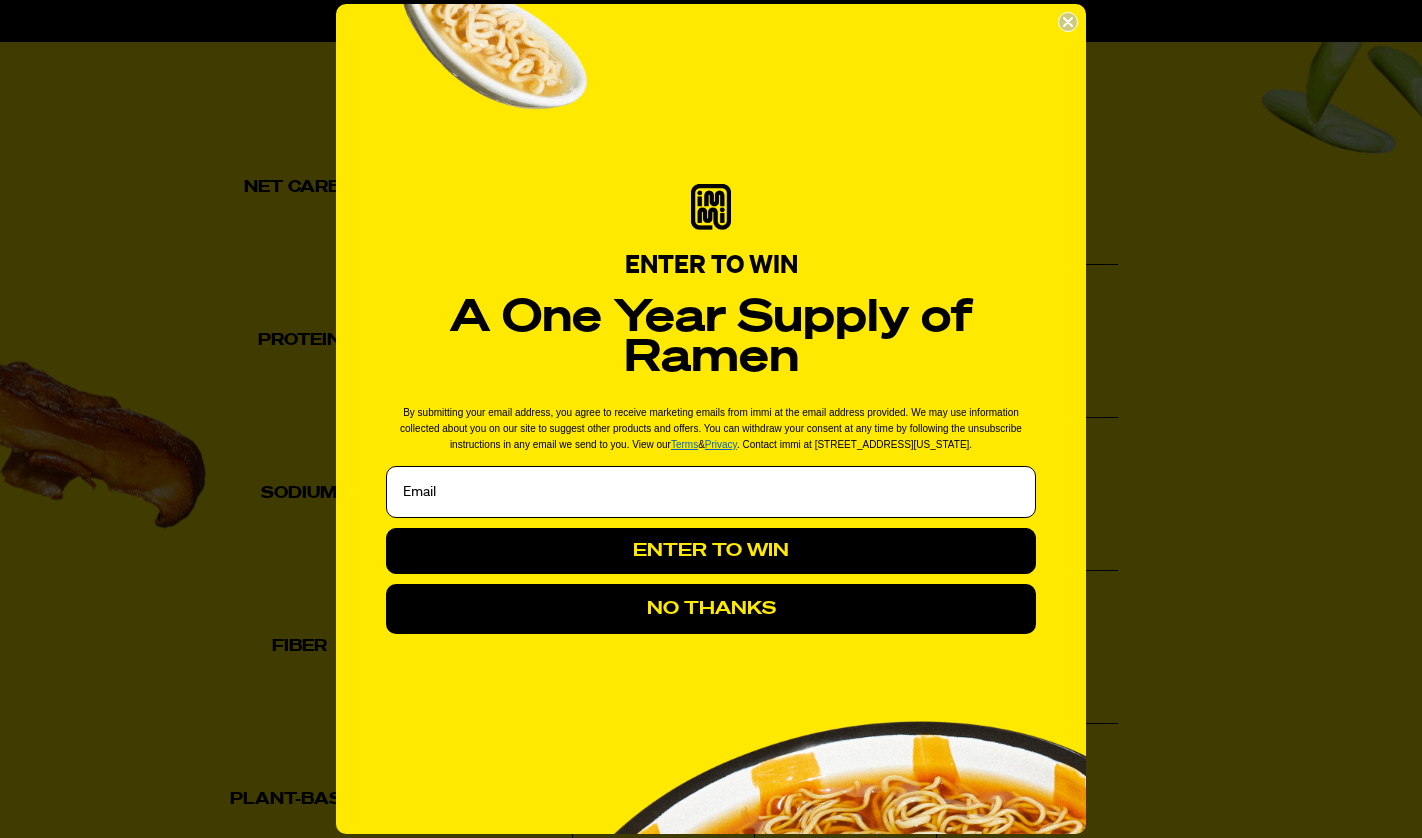click 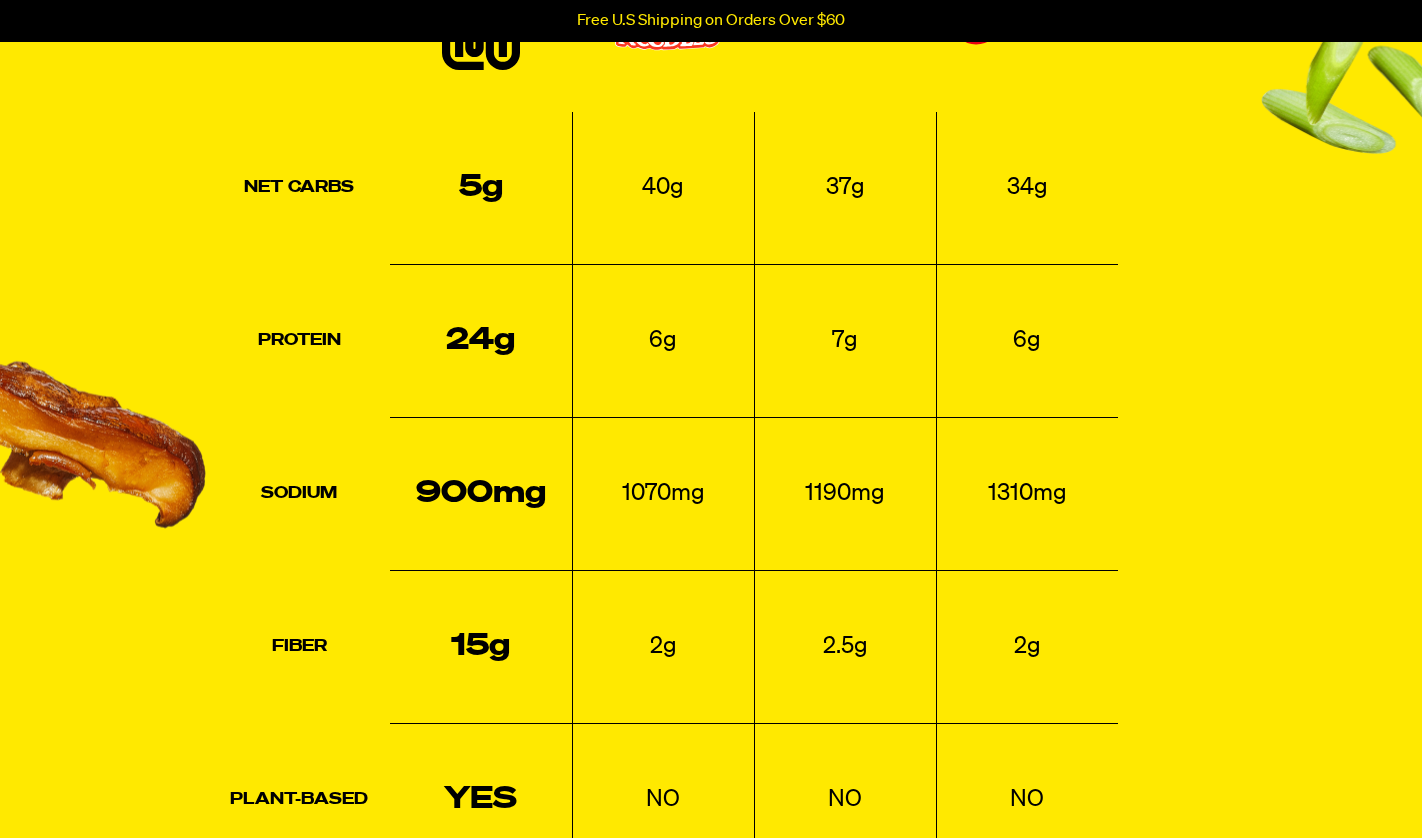 scroll, scrollTop: 0, scrollLeft: 0, axis: both 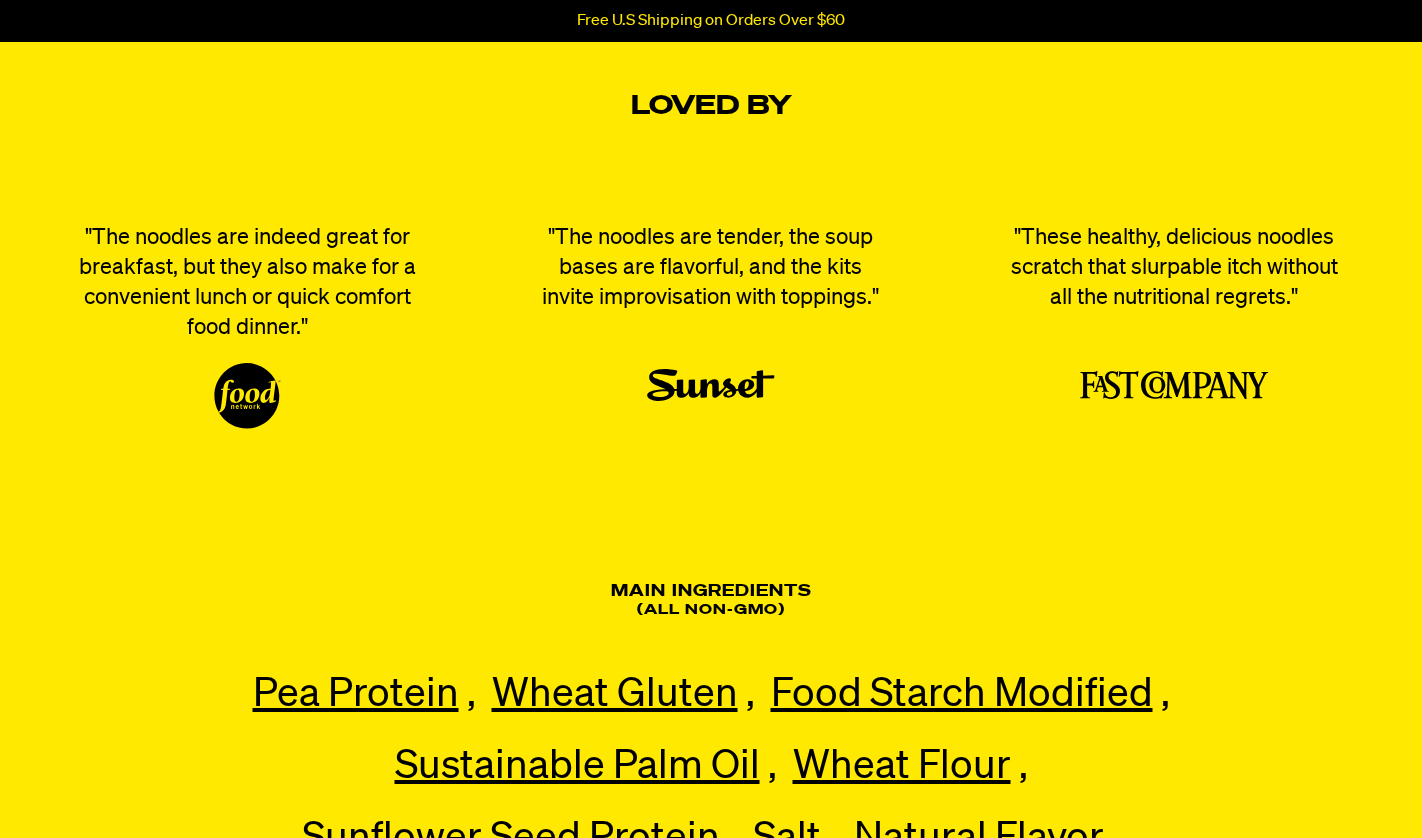 drag, startPoint x: 708, startPoint y: 261, endPoint x: 894, endPoint y: 349, distance: 205.76686 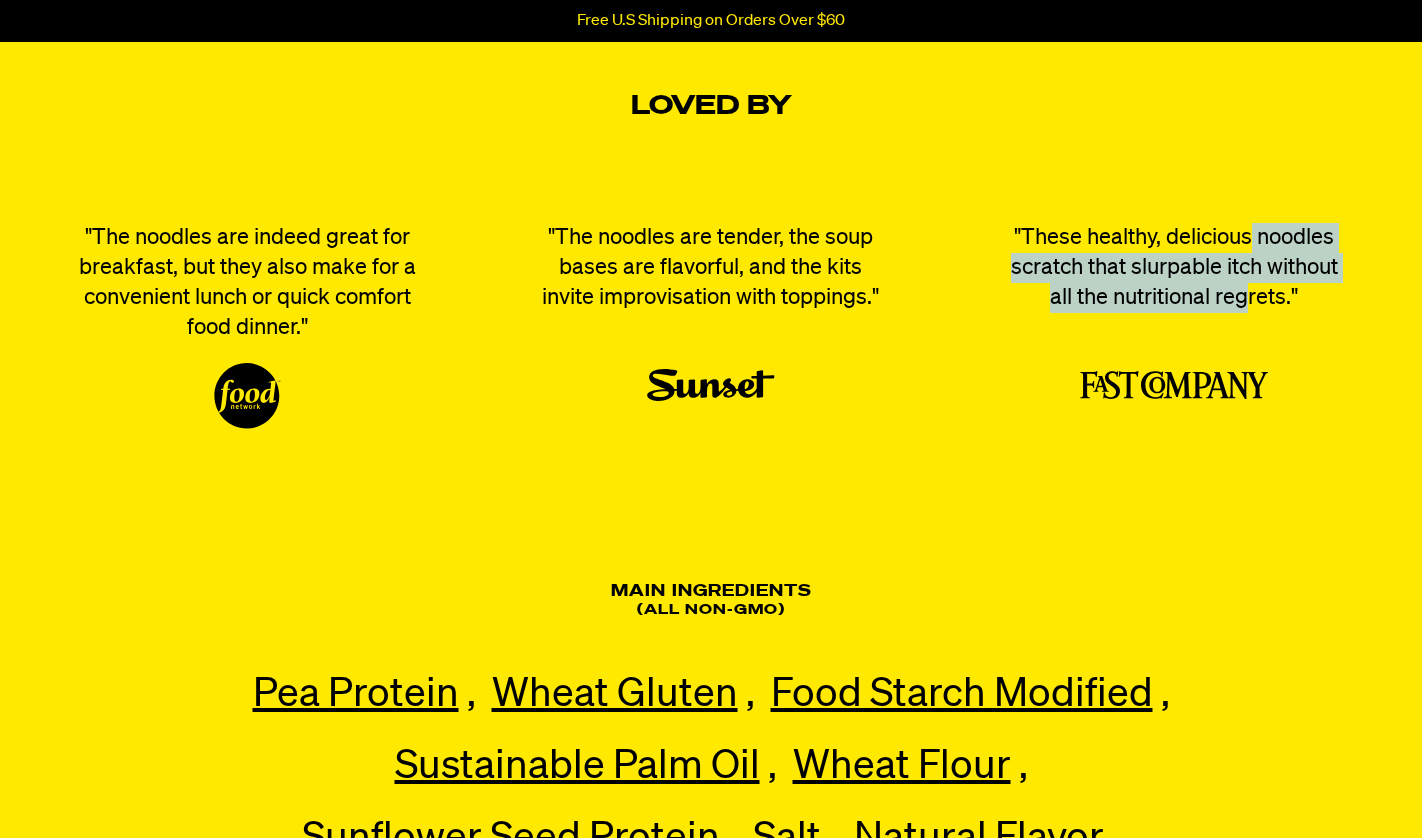 drag, startPoint x: 1157, startPoint y: 248, endPoint x: 1156, endPoint y: 309, distance: 61.008198 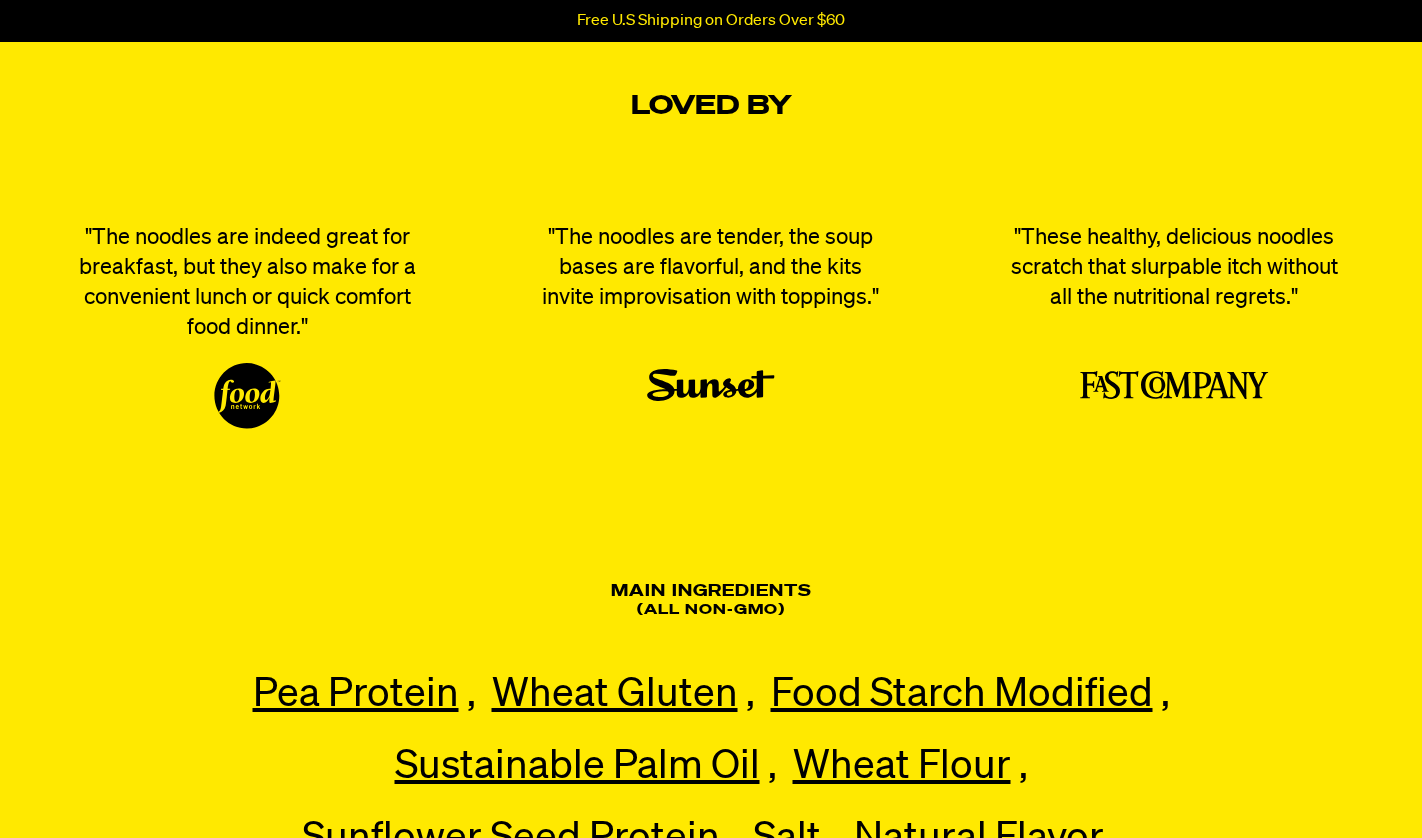 drag, startPoint x: 1156, startPoint y: 309, endPoint x: 928, endPoint y: 418, distance: 252.71526 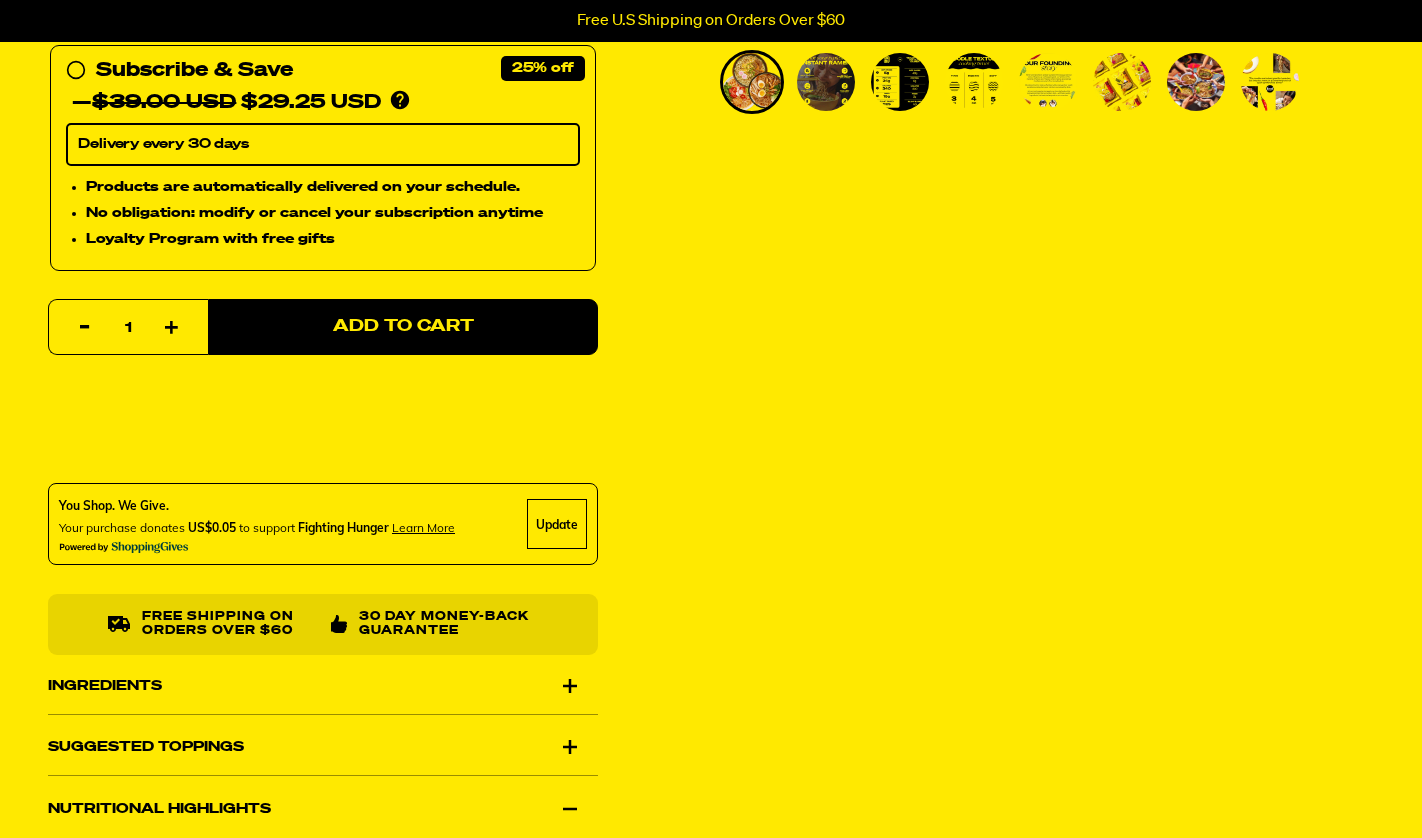 scroll, scrollTop: 0, scrollLeft: 0, axis: both 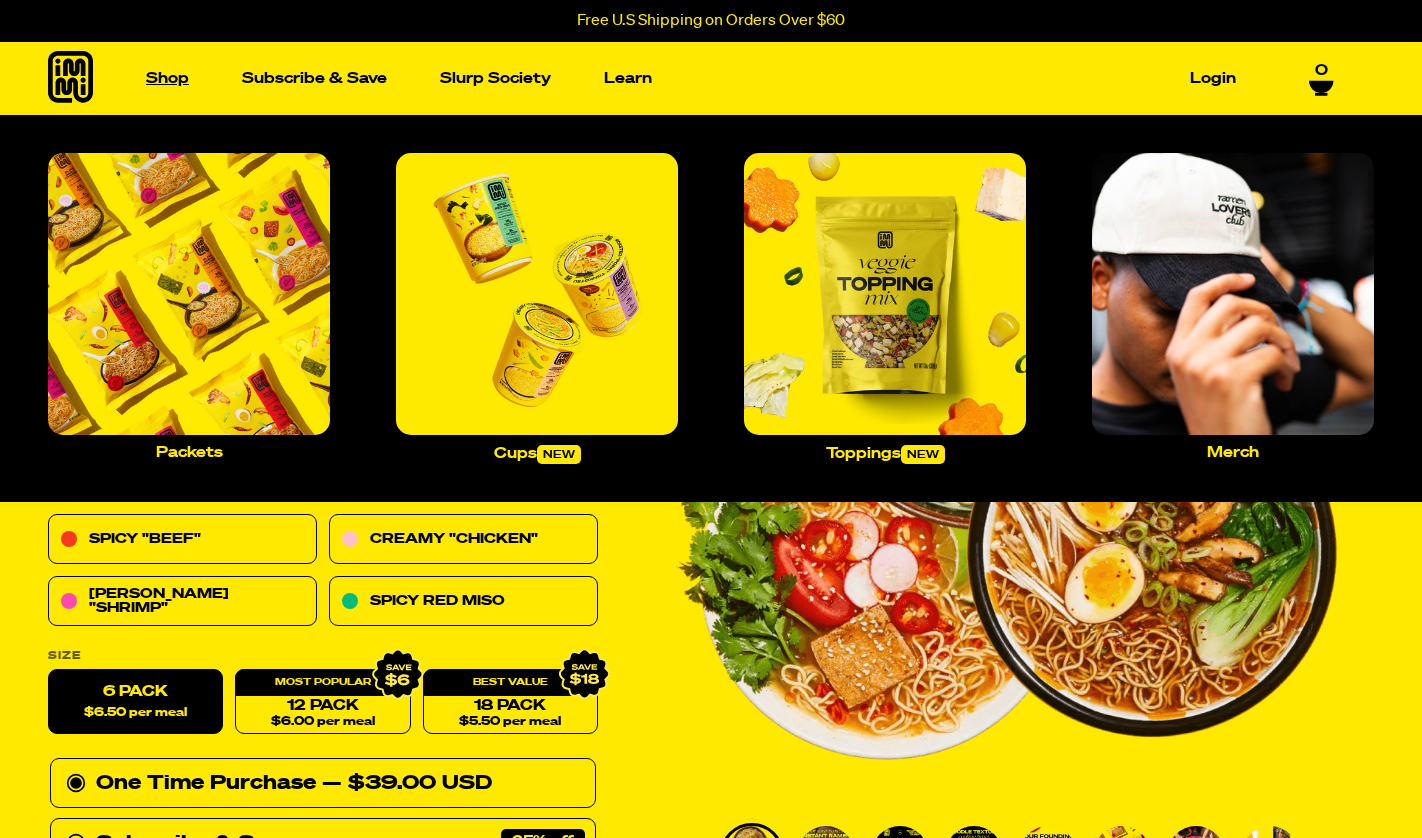 click on "Shop" at bounding box center [167, 78] 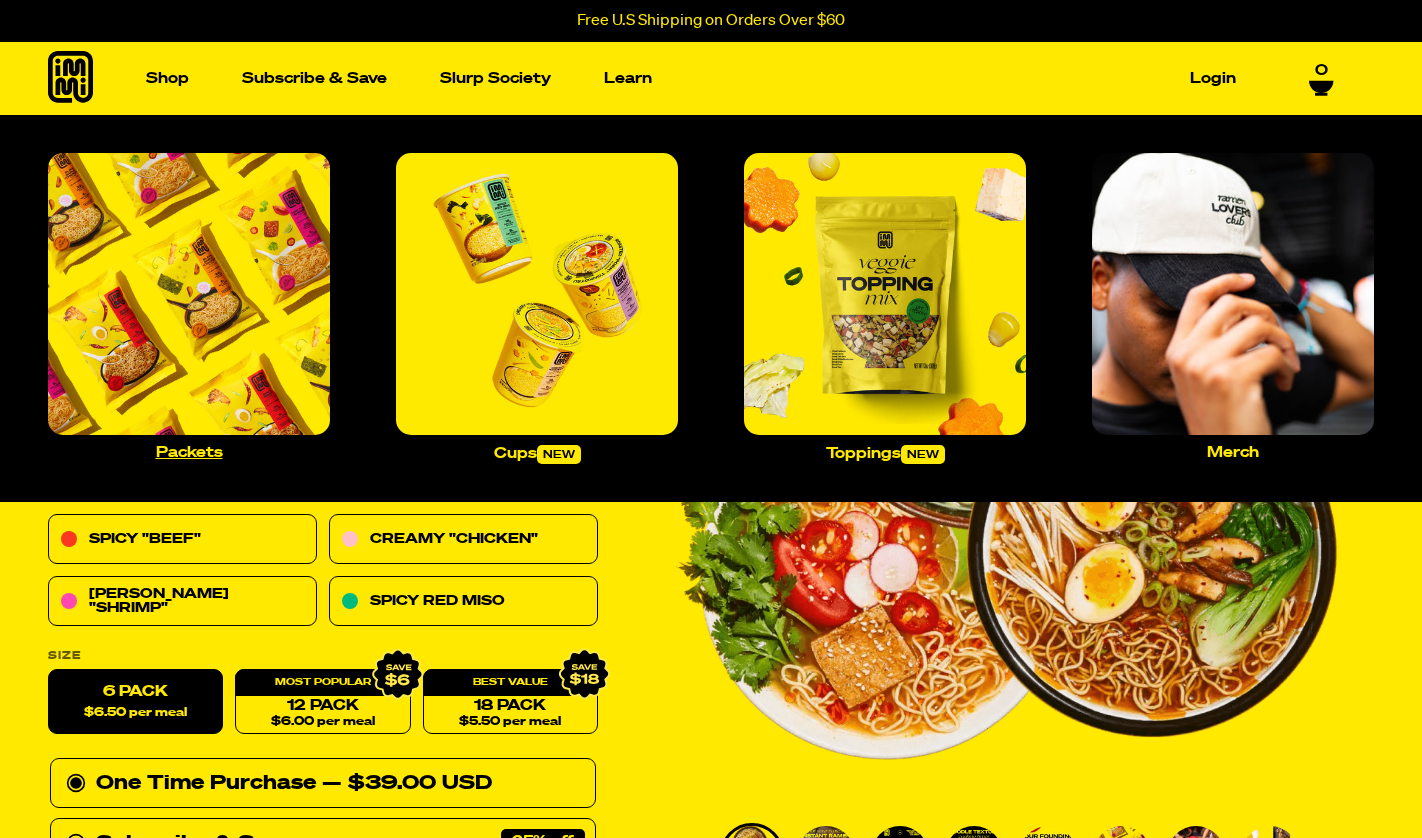 click at bounding box center (189, 294) 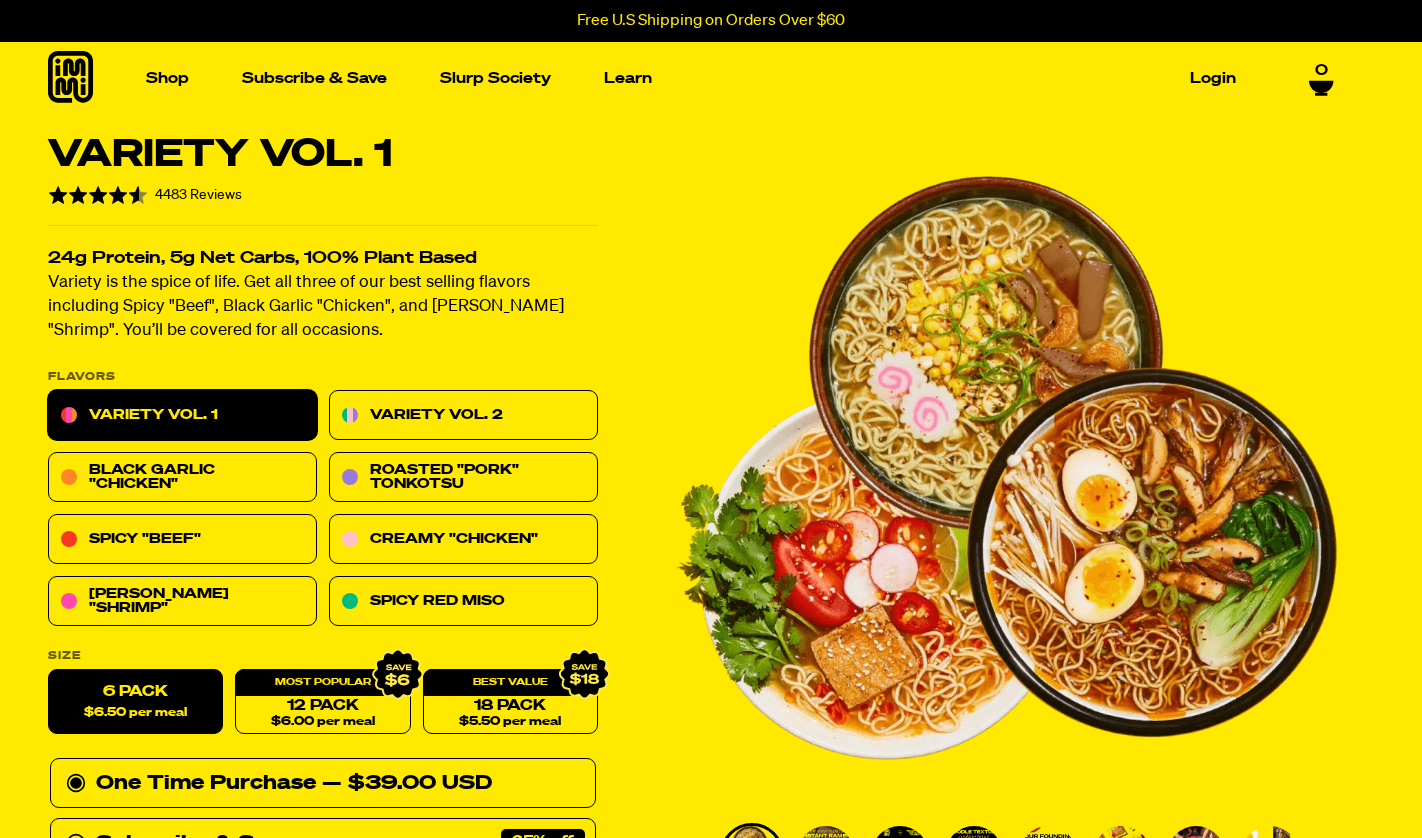 scroll, scrollTop: 208, scrollLeft: 0, axis: vertical 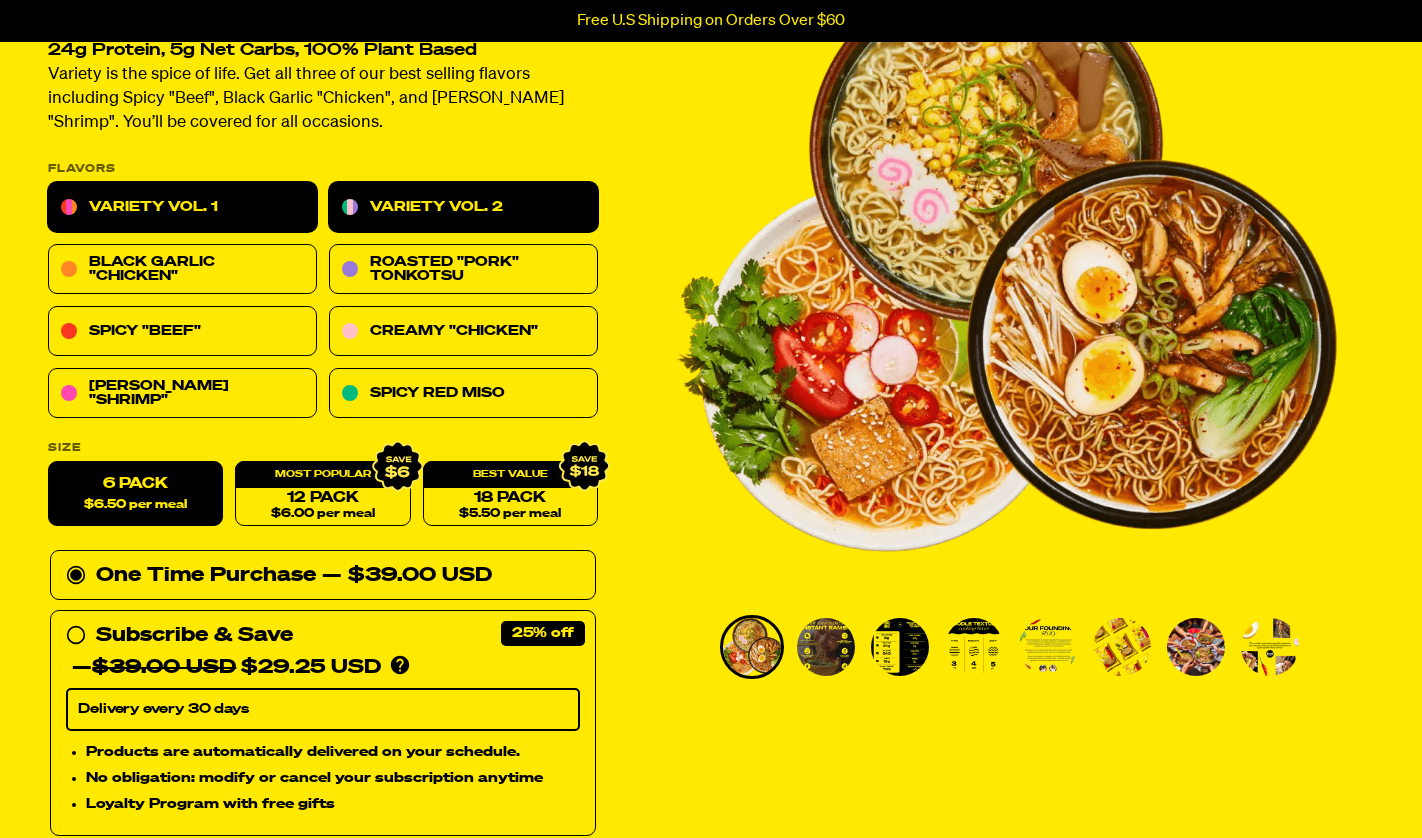 click on "Variety Vol. 2" at bounding box center (463, 208) 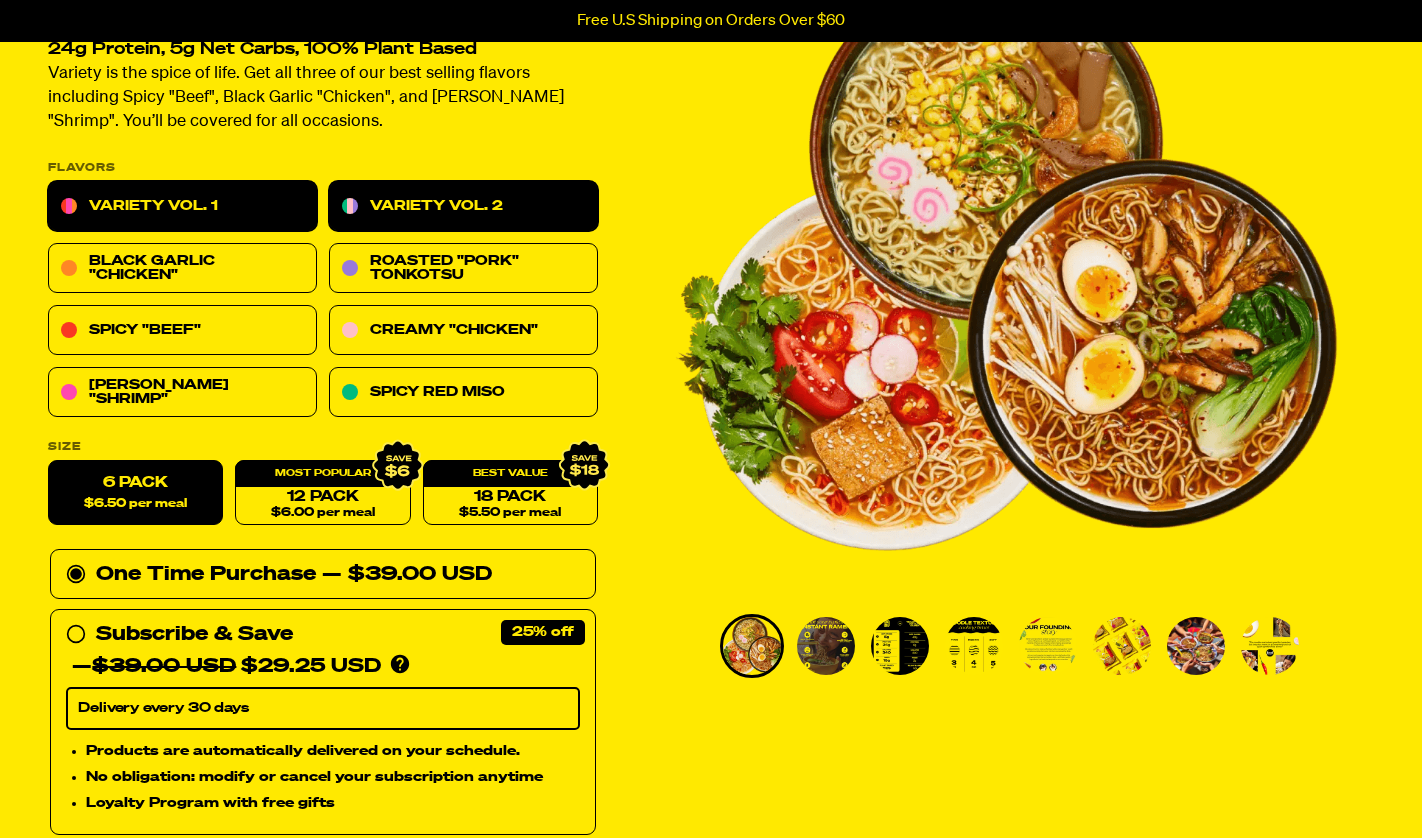 scroll, scrollTop: 208, scrollLeft: 0, axis: vertical 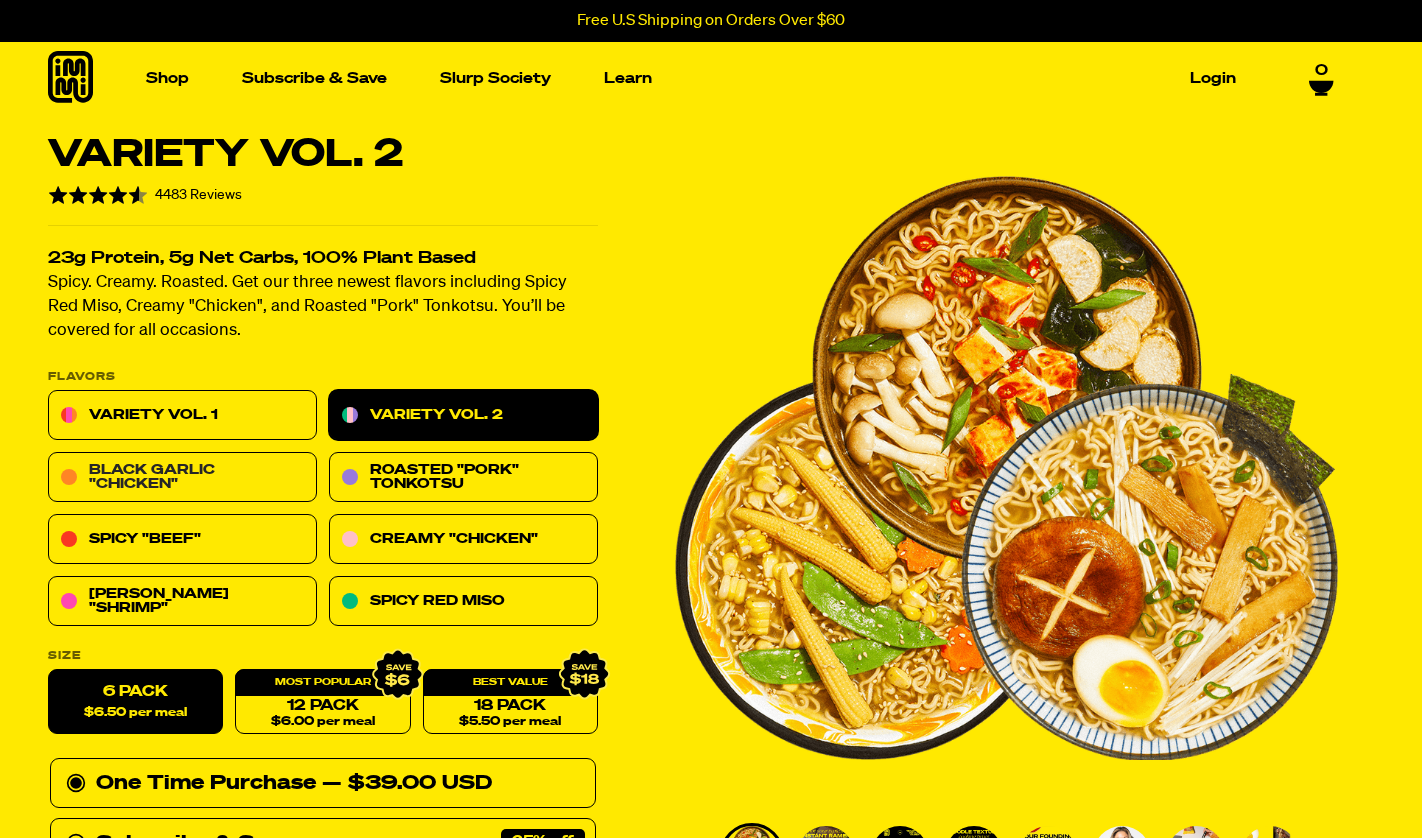 click on "Black Garlic "Chicken"" at bounding box center (182, 478) 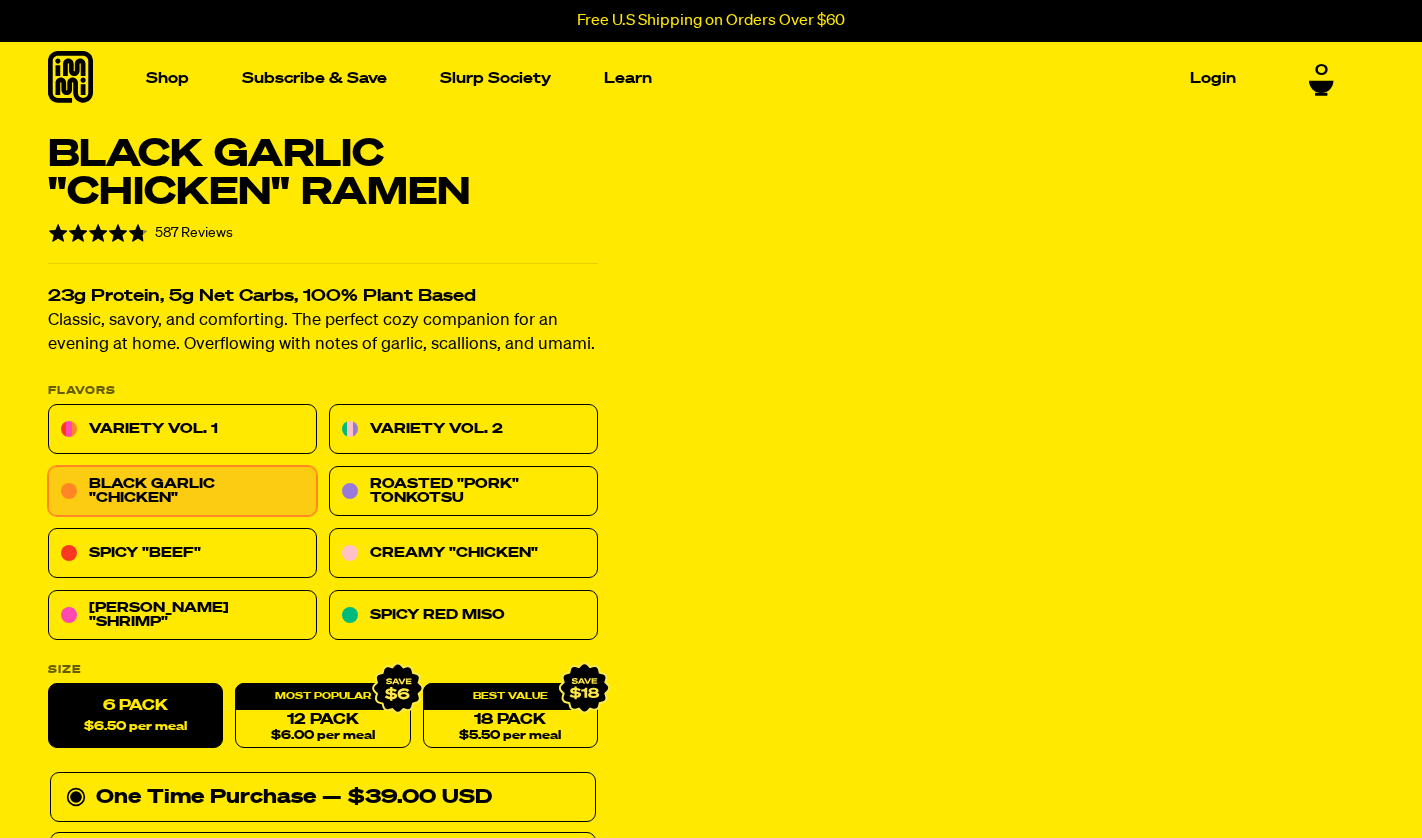 scroll, scrollTop: 0, scrollLeft: 0, axis: both 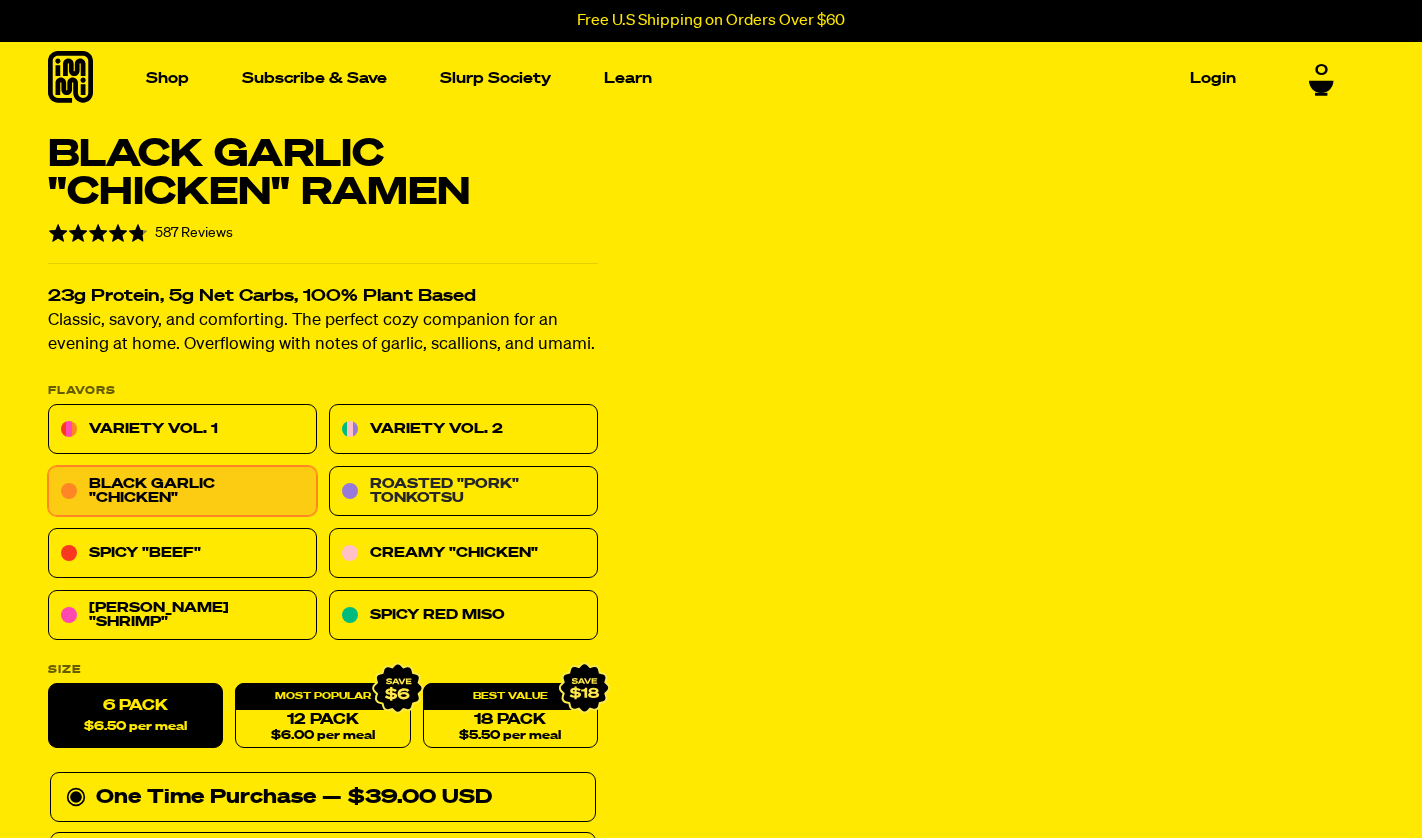 click on "Roasted "Pork" Tonkotsu" at bounding box center [463, 492] 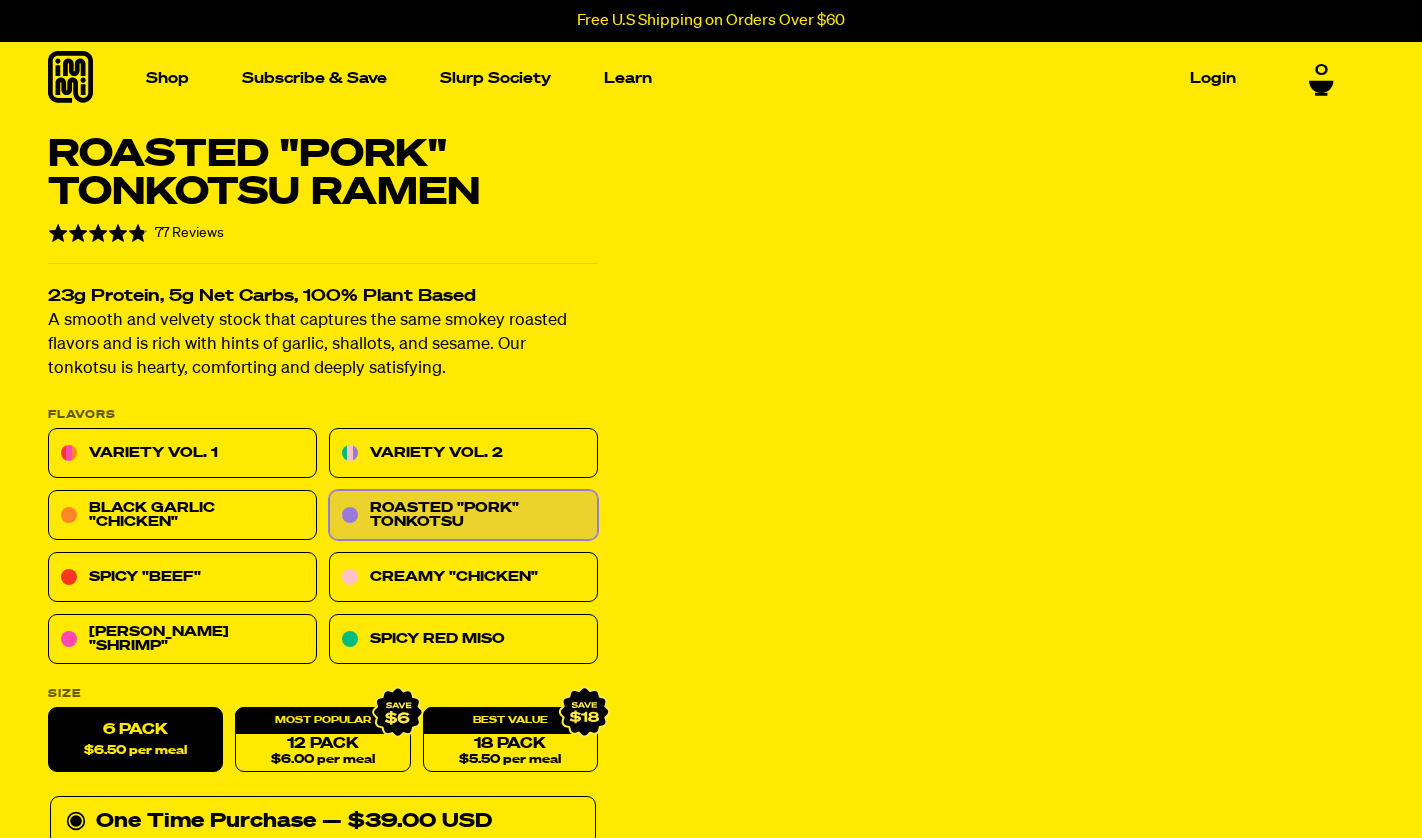 scroll, scrollTop: 0, scrollLeft: 0, axis: both 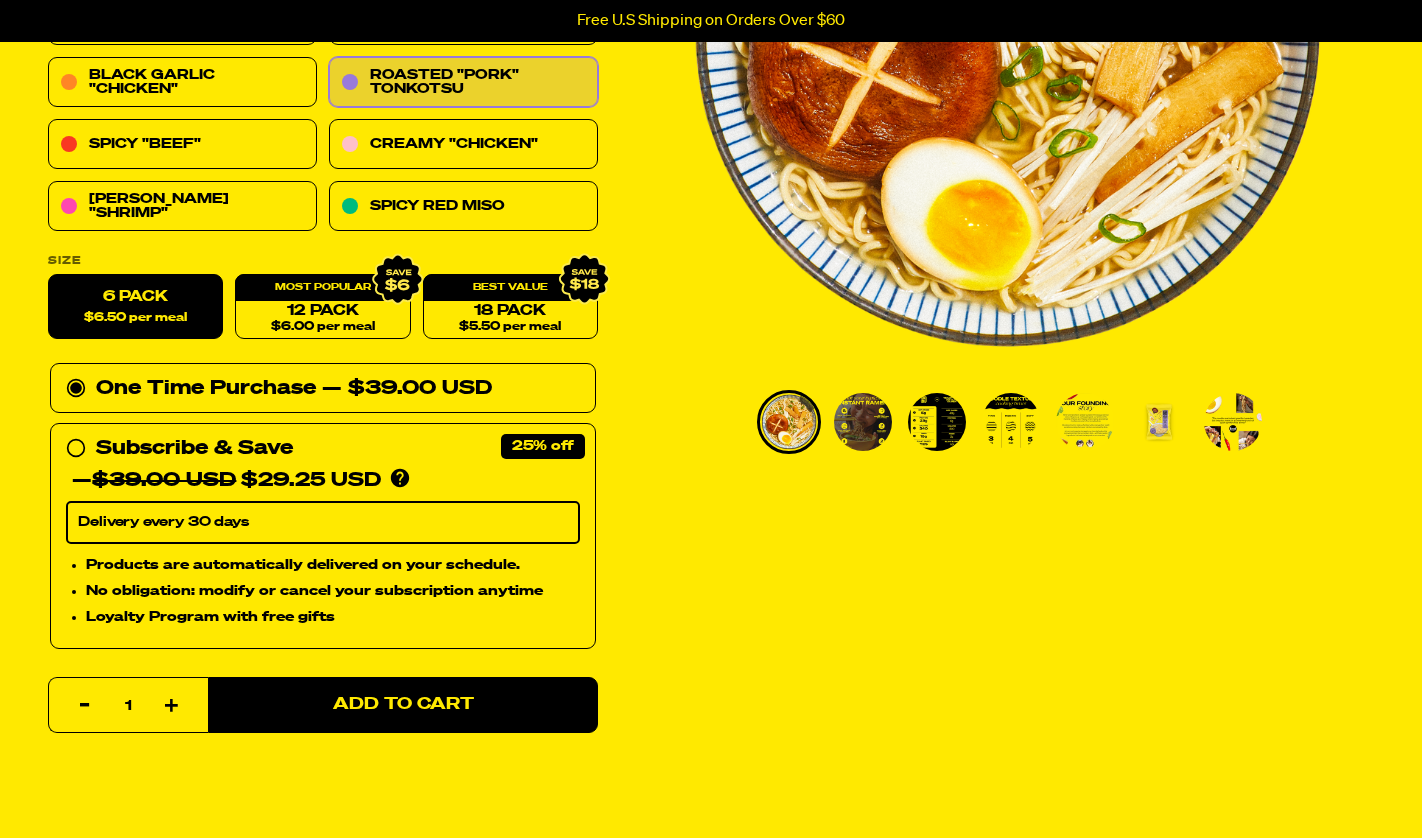click at bounding box center [863, 422] 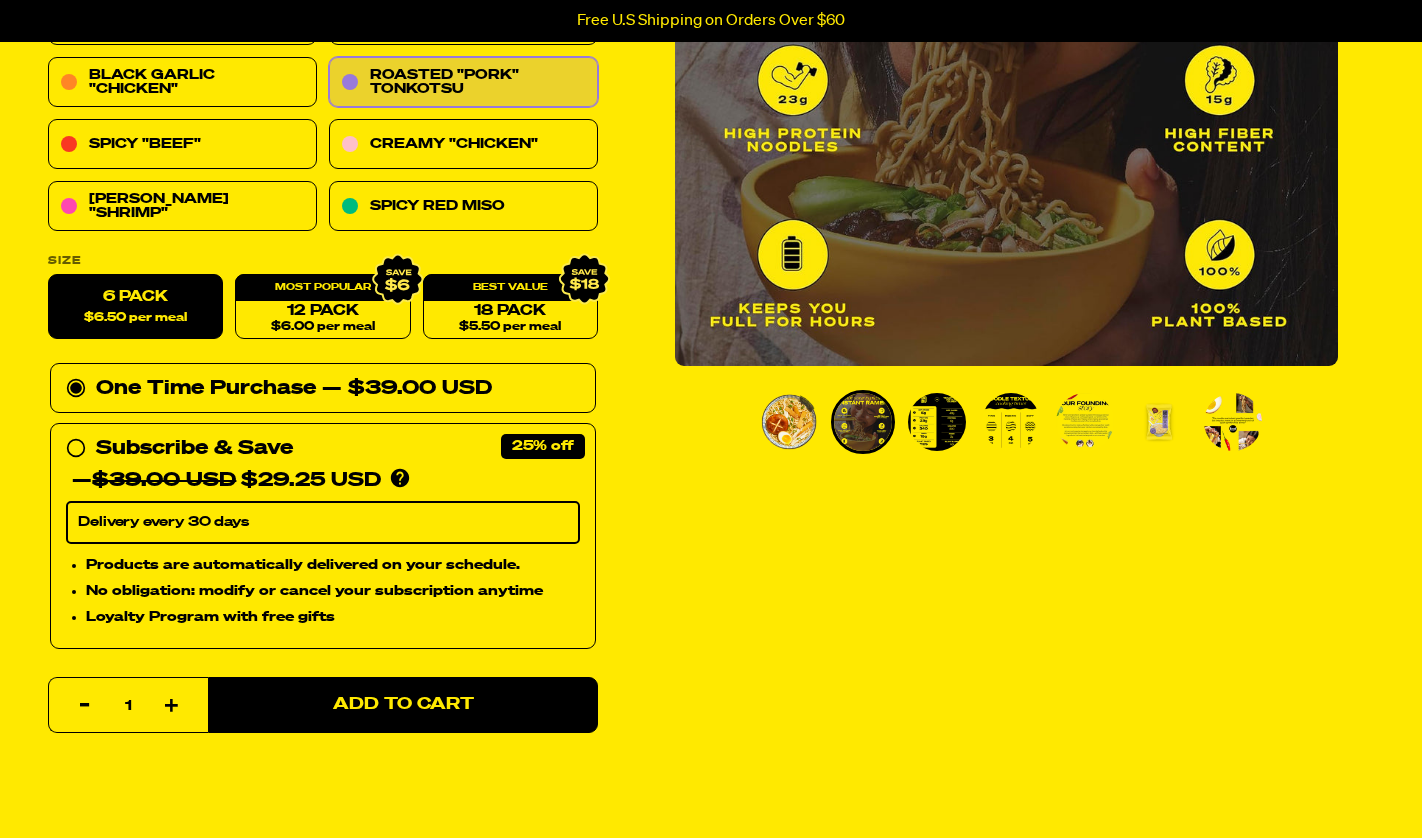 click at bounding box center (937, 422) 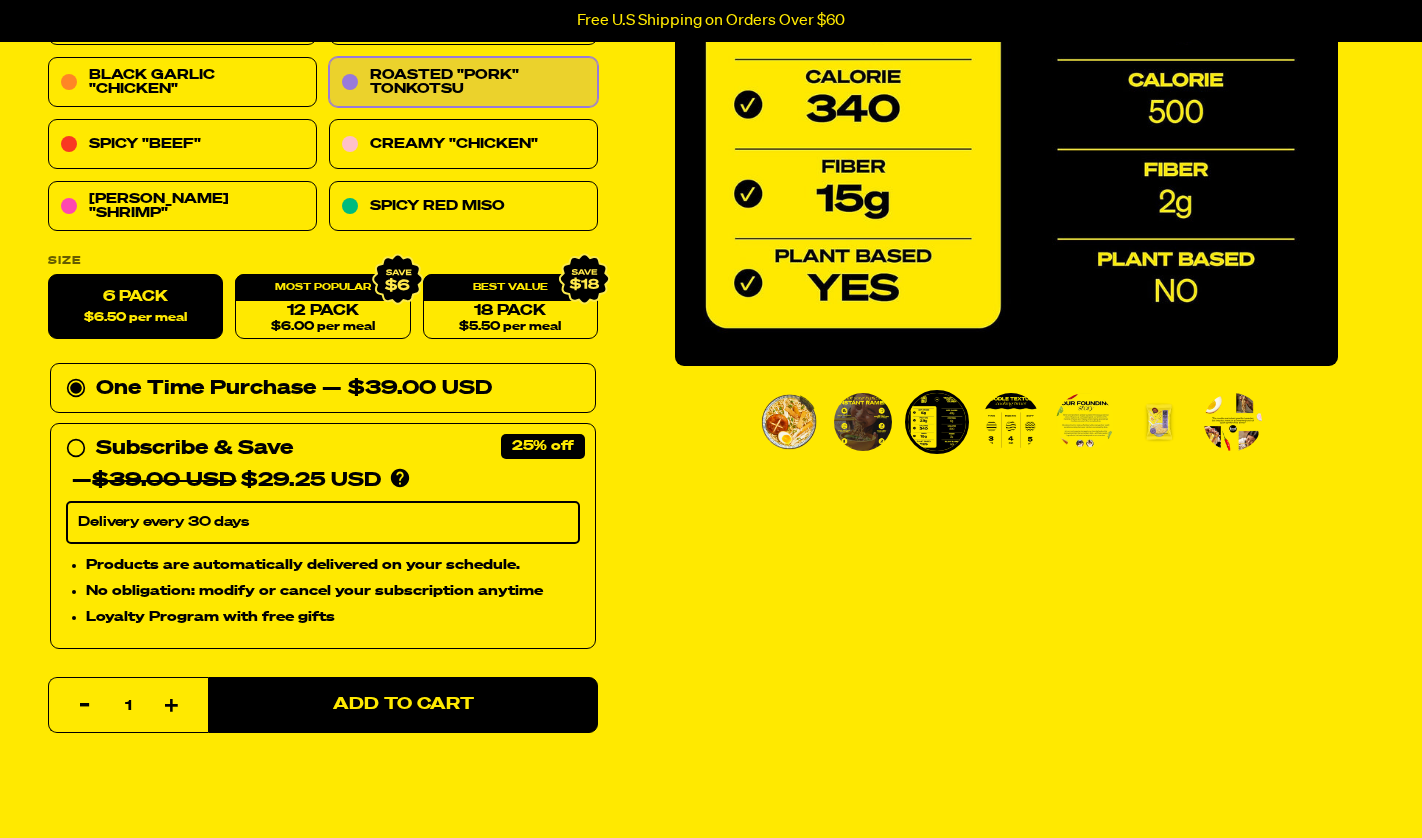 click at bounding box center (1011, 422) 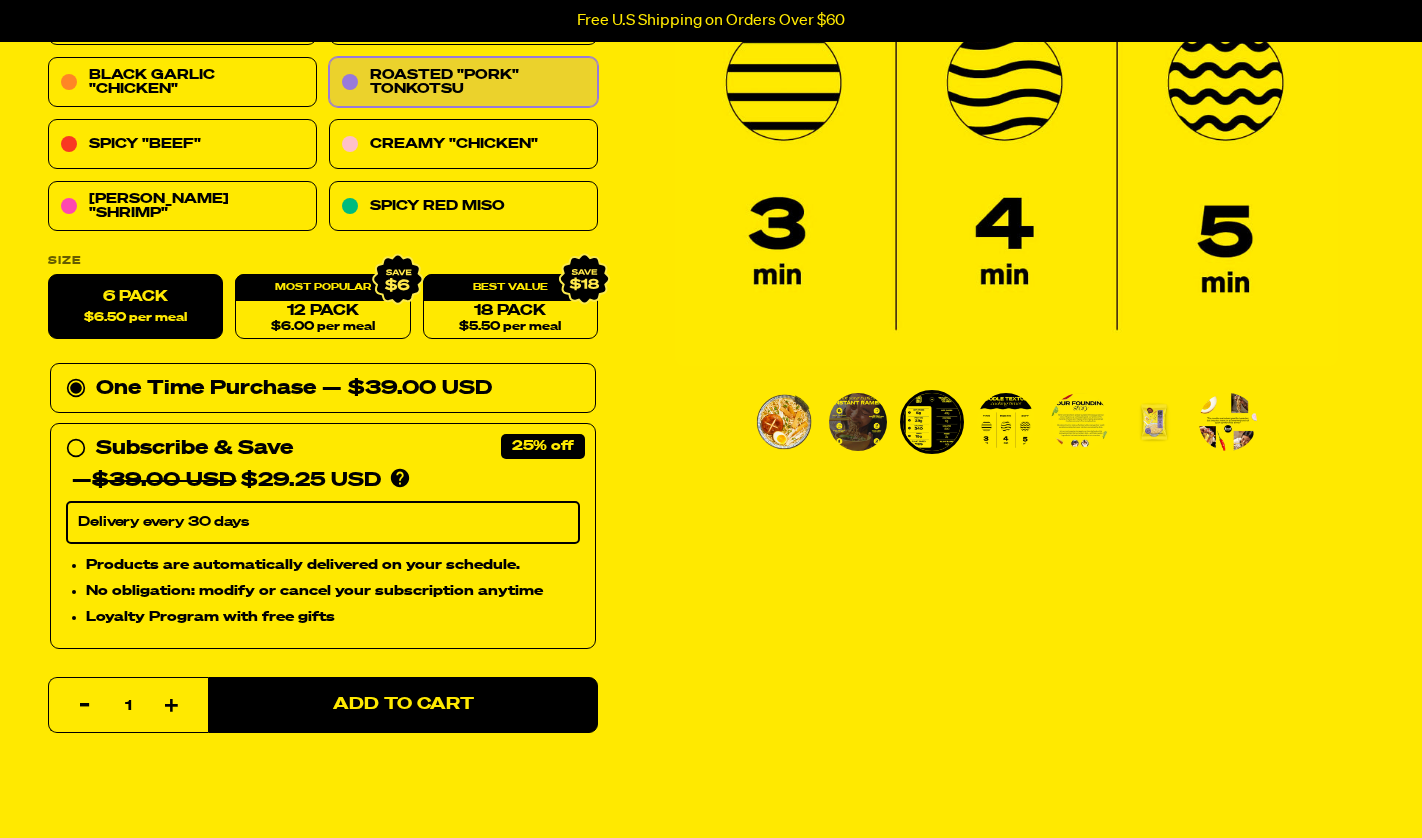 click at bounding box center [1080, 422] 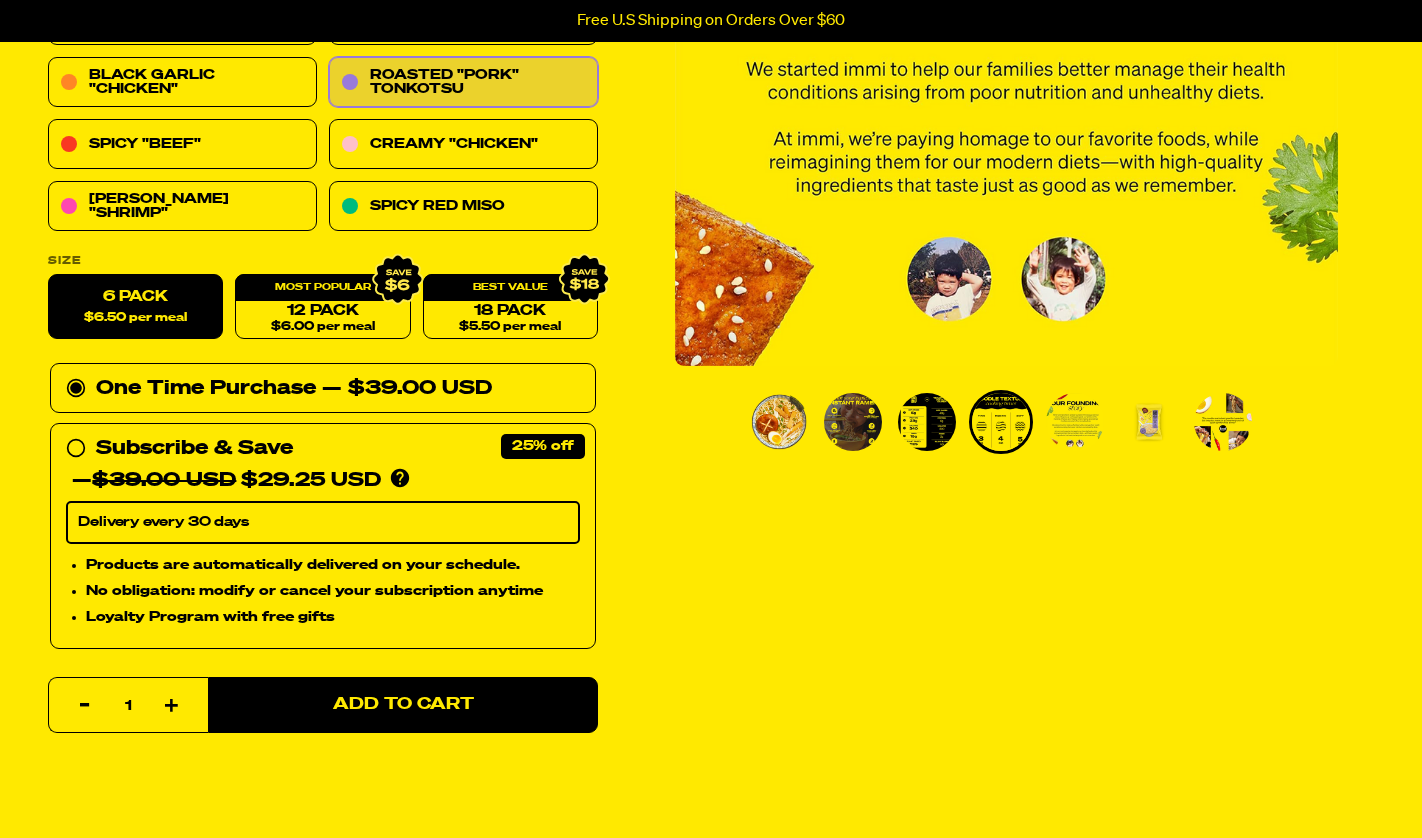 click at bounding box center [1149, 422] 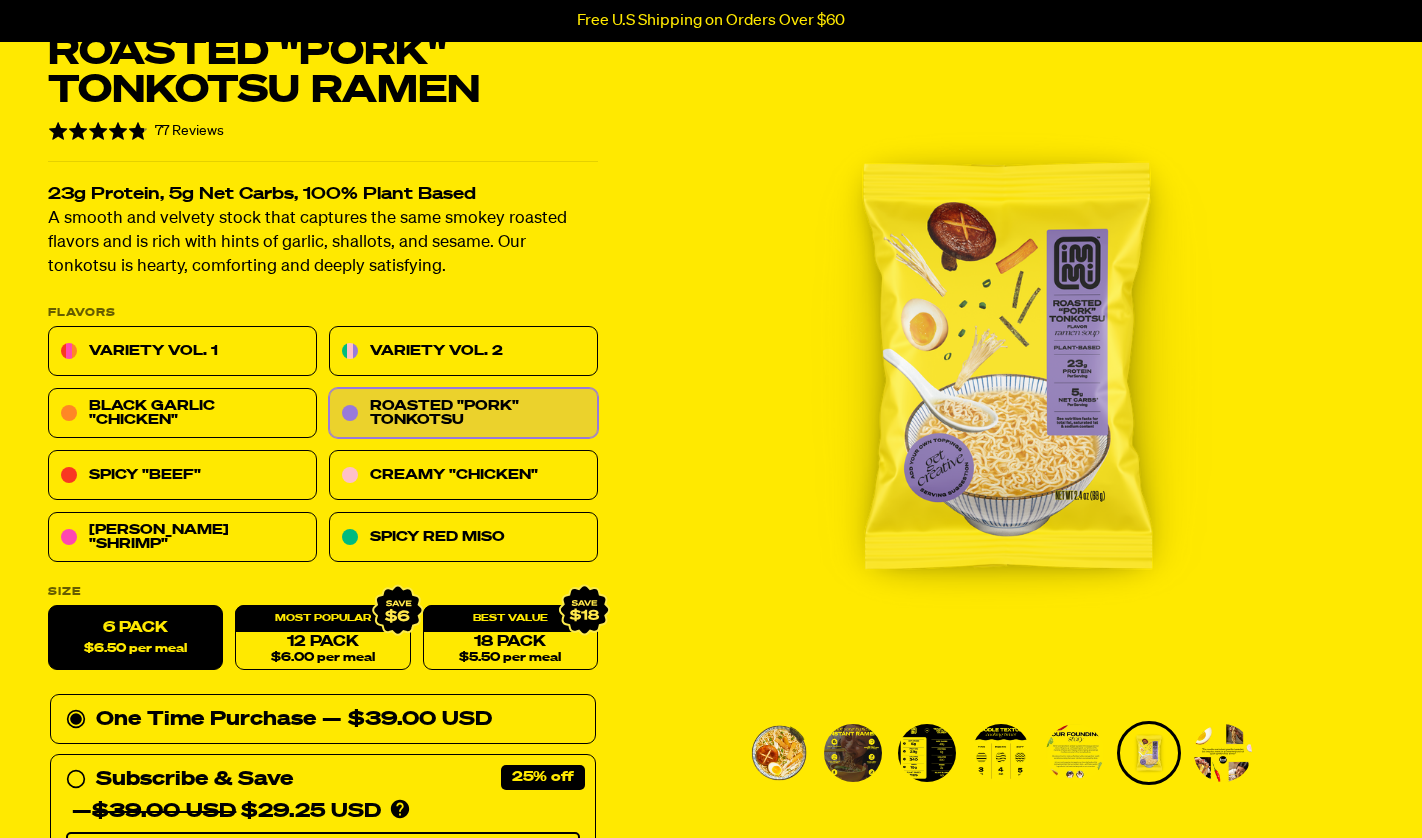scroll, scrollTop: 101, scrollLeft: 0, axis: vertical 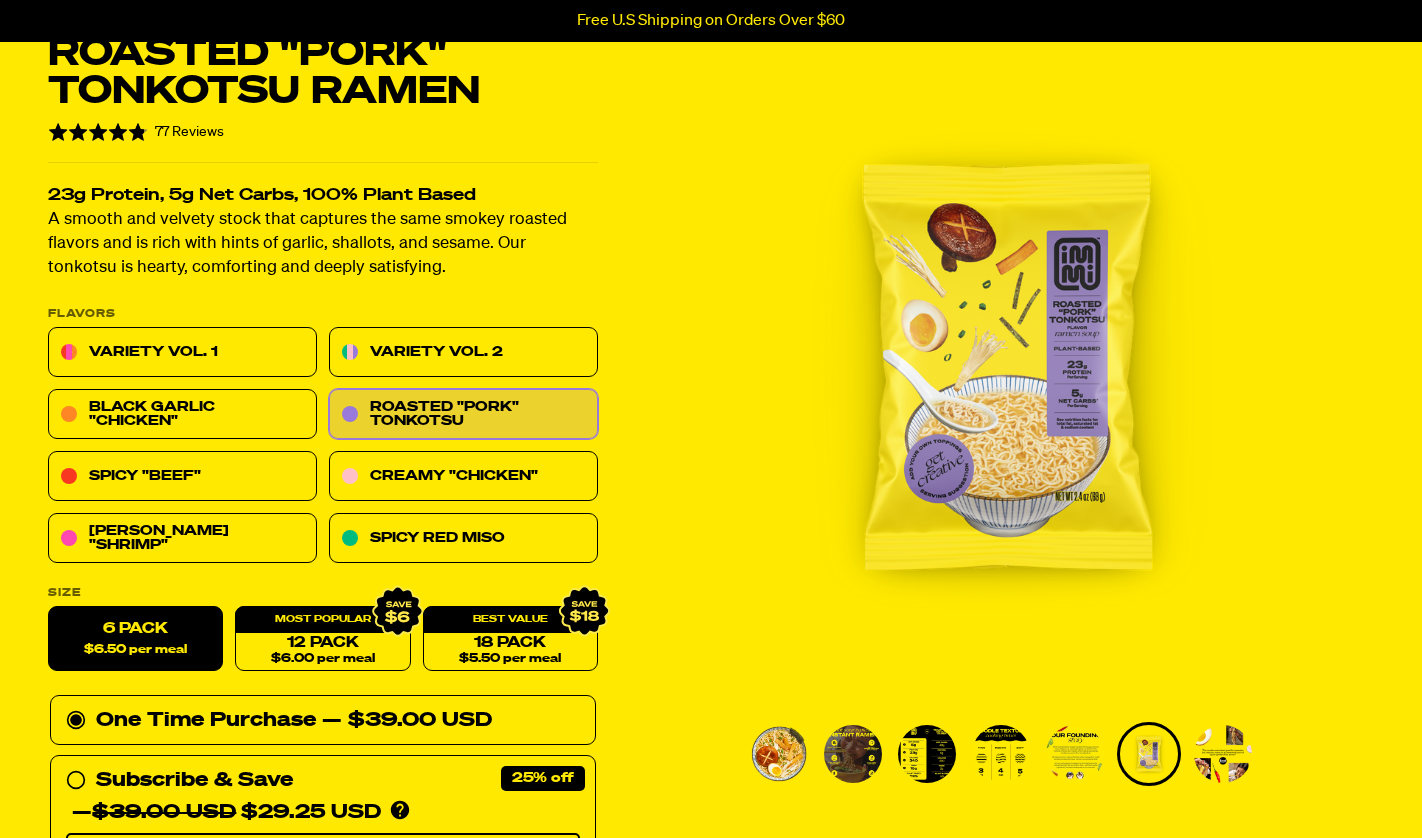 click at bounding box center (1223, 754) 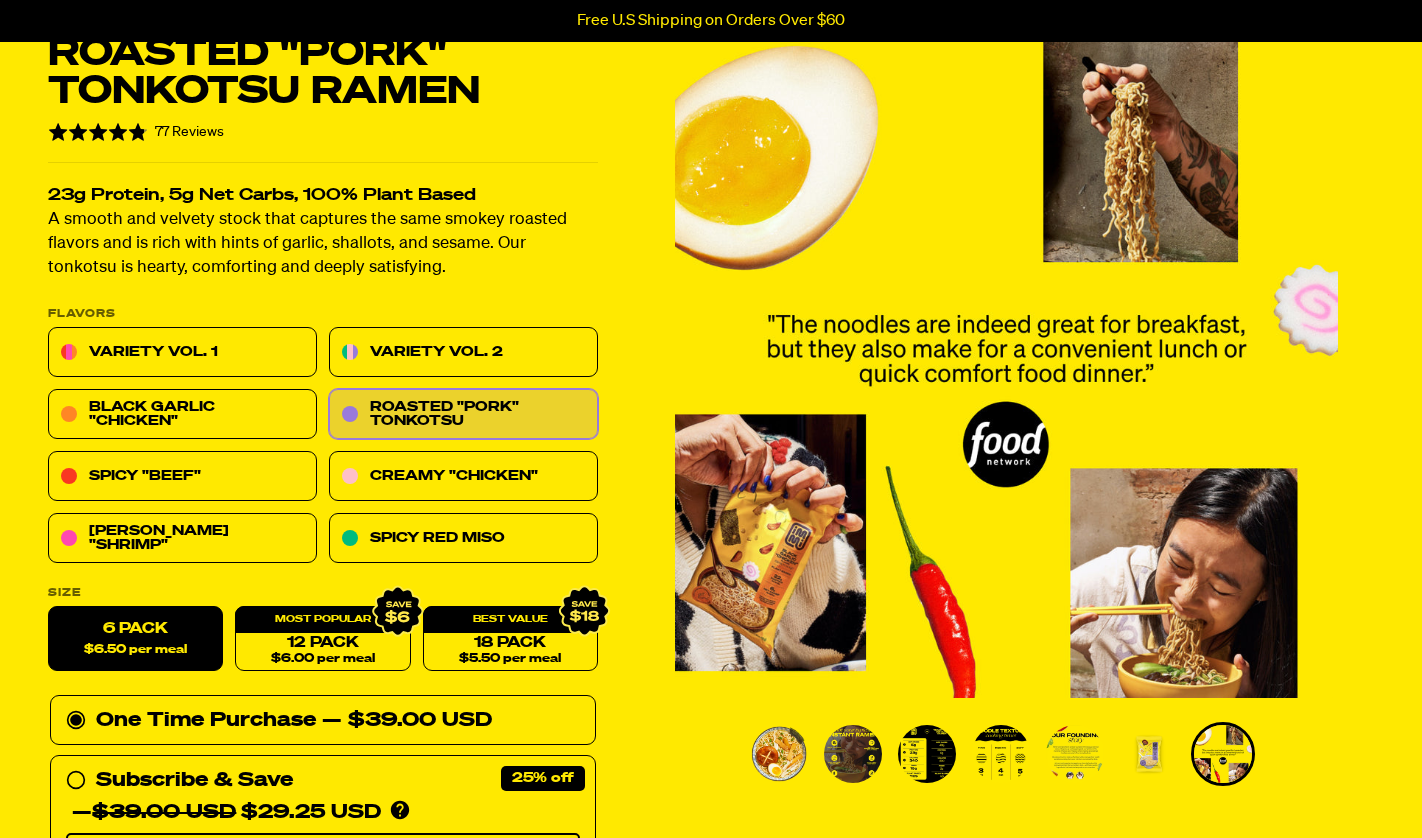 click at bounding box center [1149, 754] 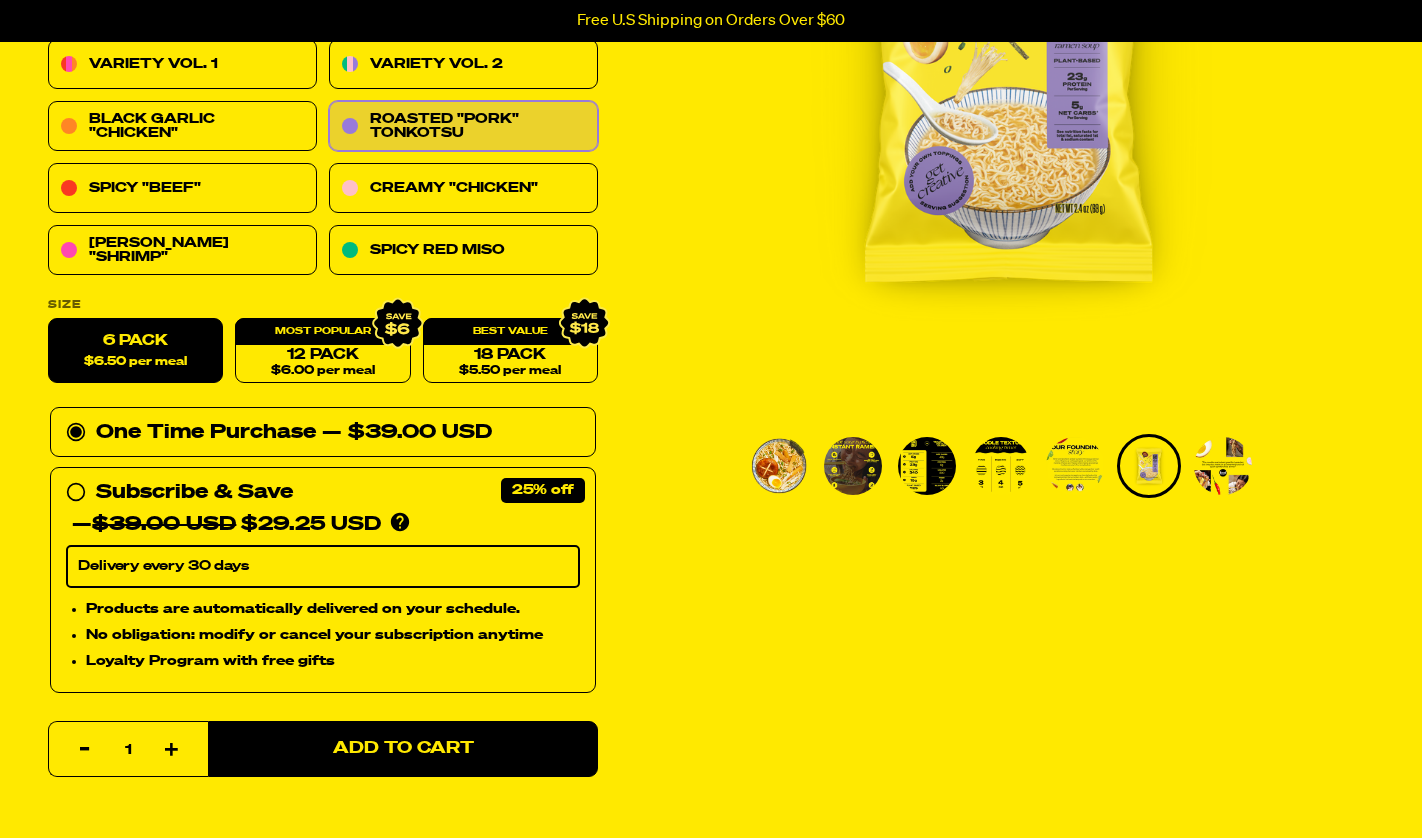 scroll, scrollTop: 0, scrollLeft: 0, axis: both 